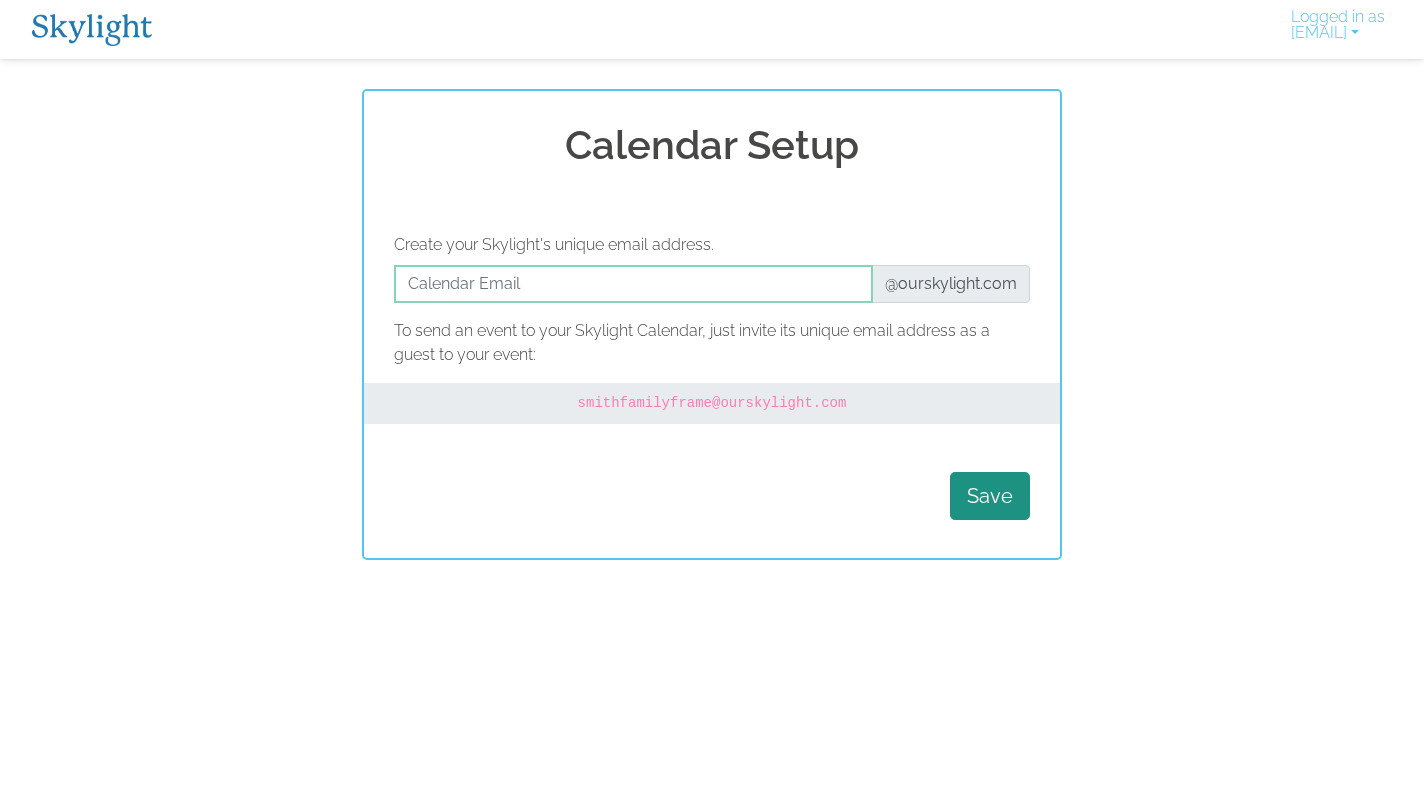scroll, scrollTop: 0, scrollLeft: 0, axis: both 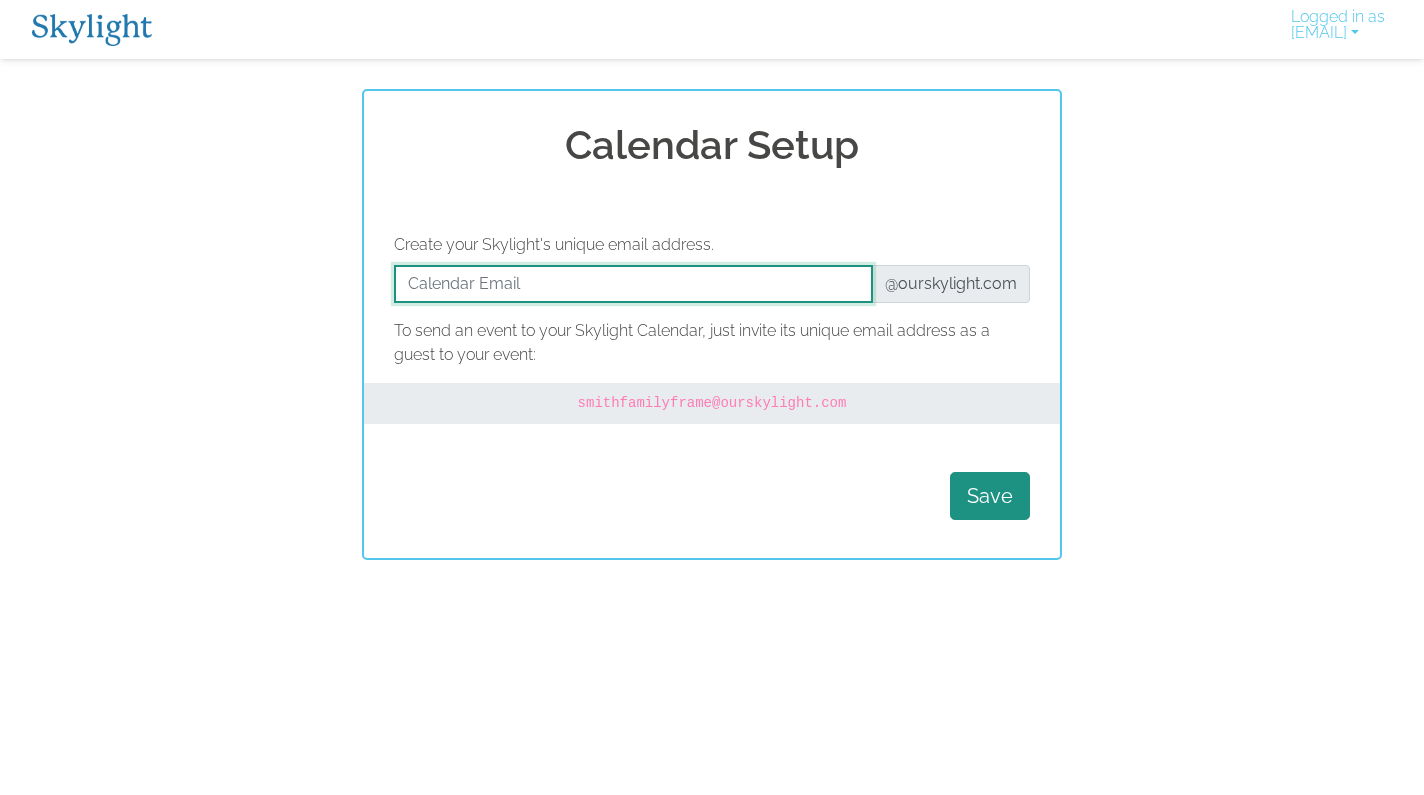 click at bounding box center (633, 284) 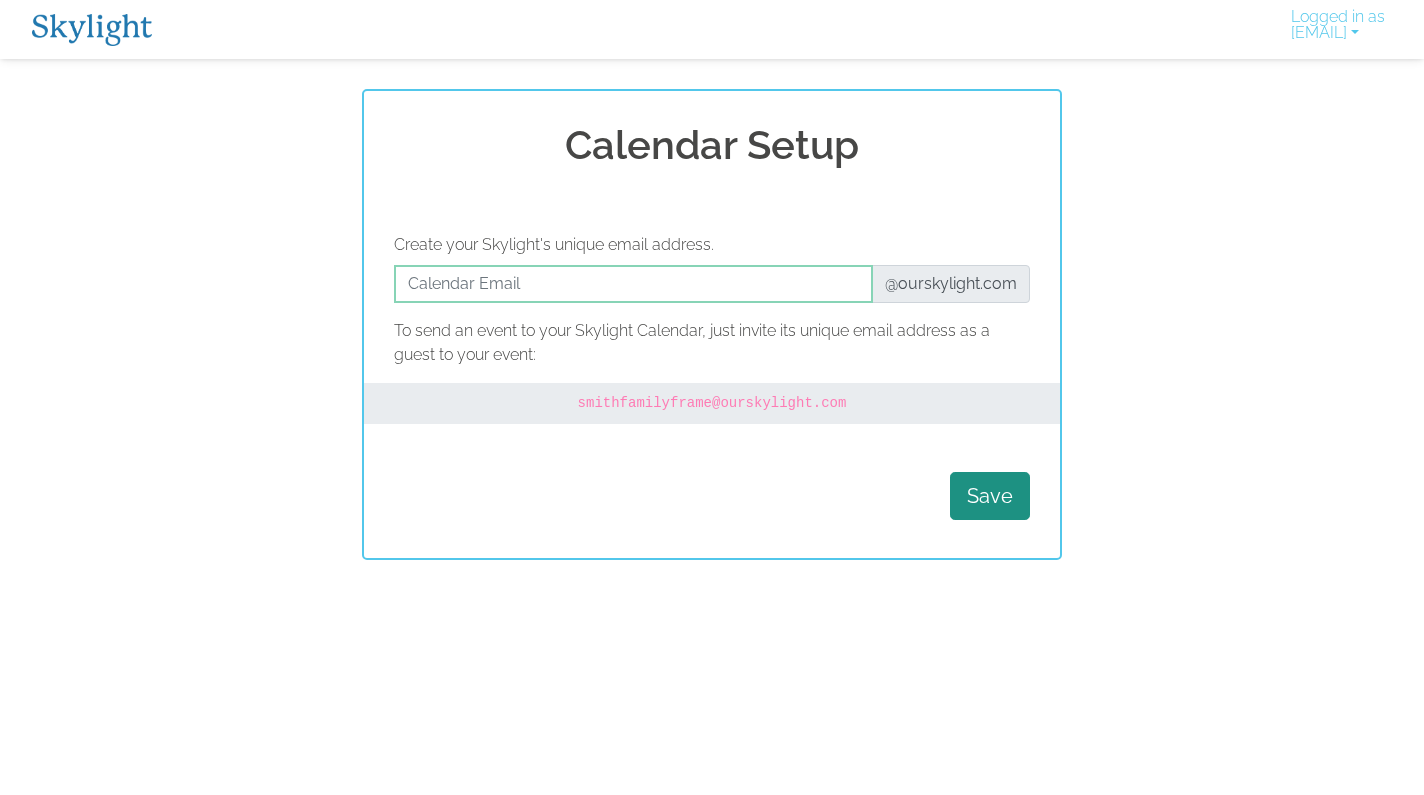 click on "Save" at bounding box center (712, 496) 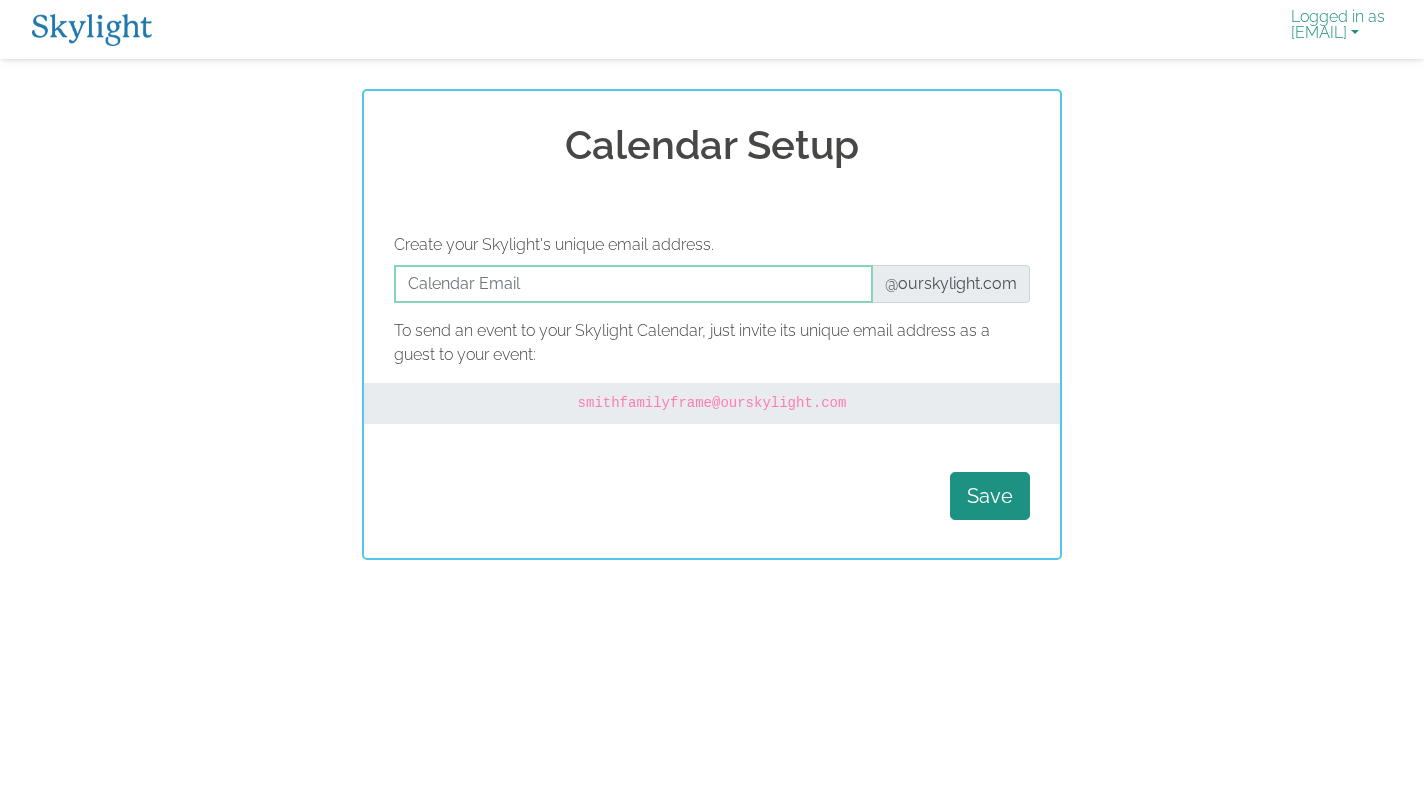 click on "Logged in as andrewtholl@gmail.com" at bounding box center [1338, 29] 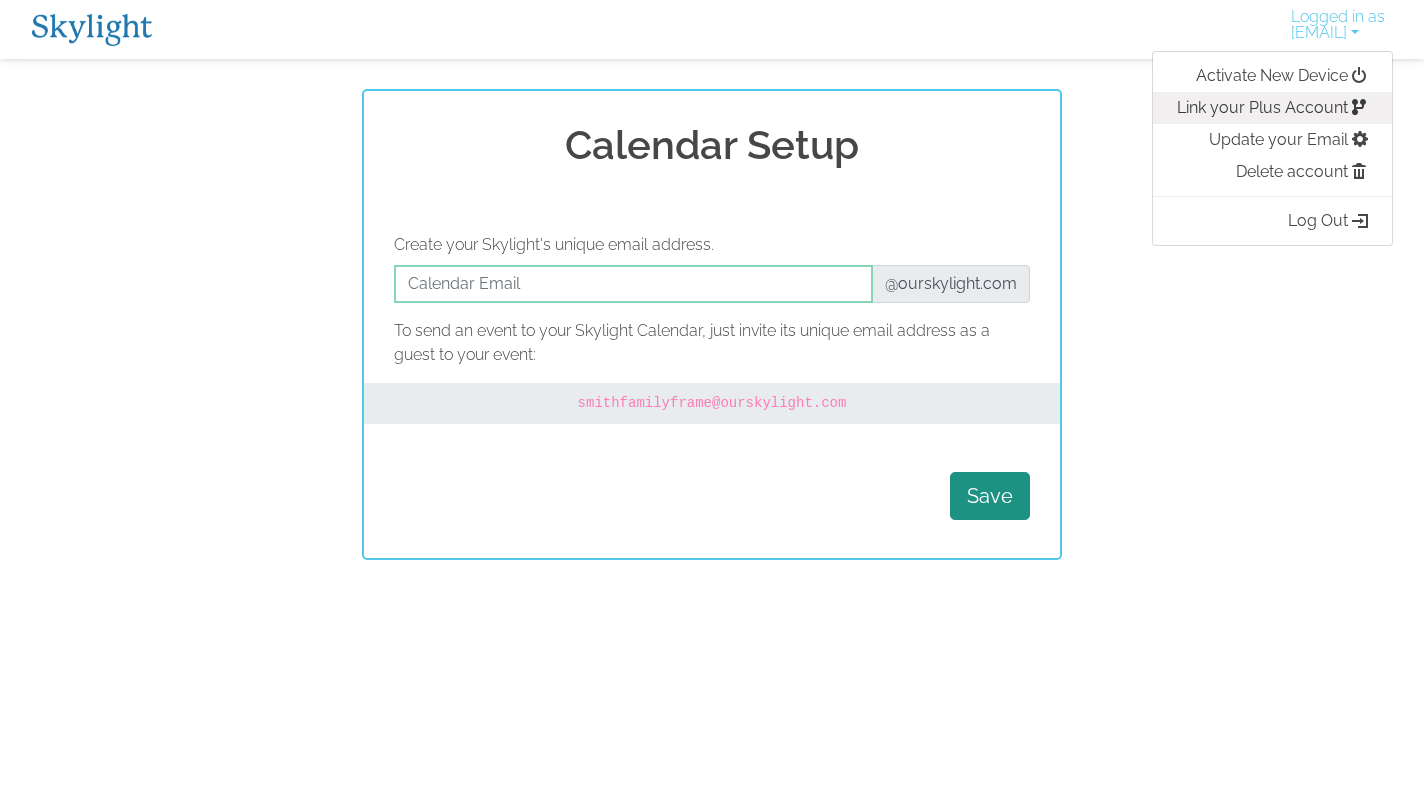 click on "Link your Plus Account" at bounding box center [1272, 108] 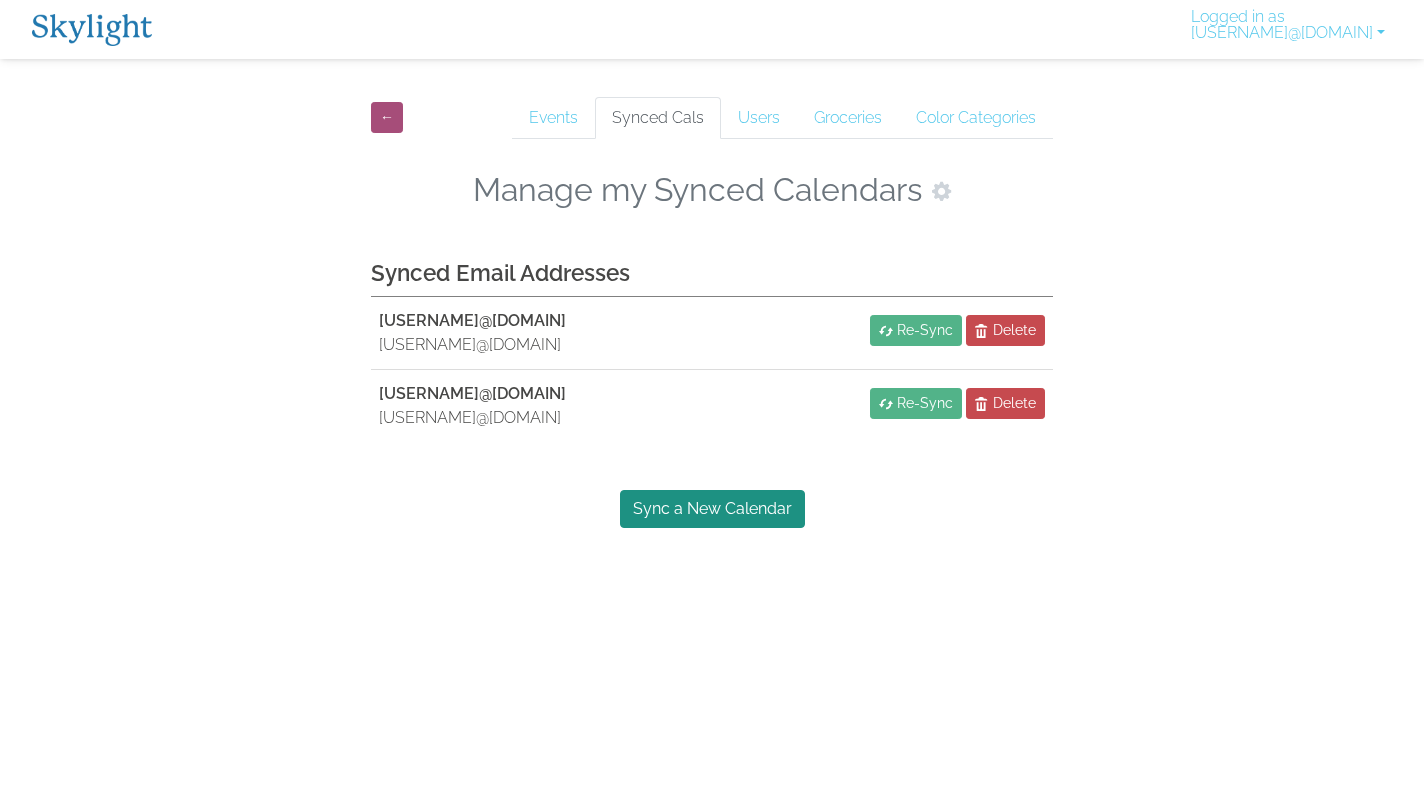 scroll, scrollTop: 0, scrollLeft: 0, axis: both 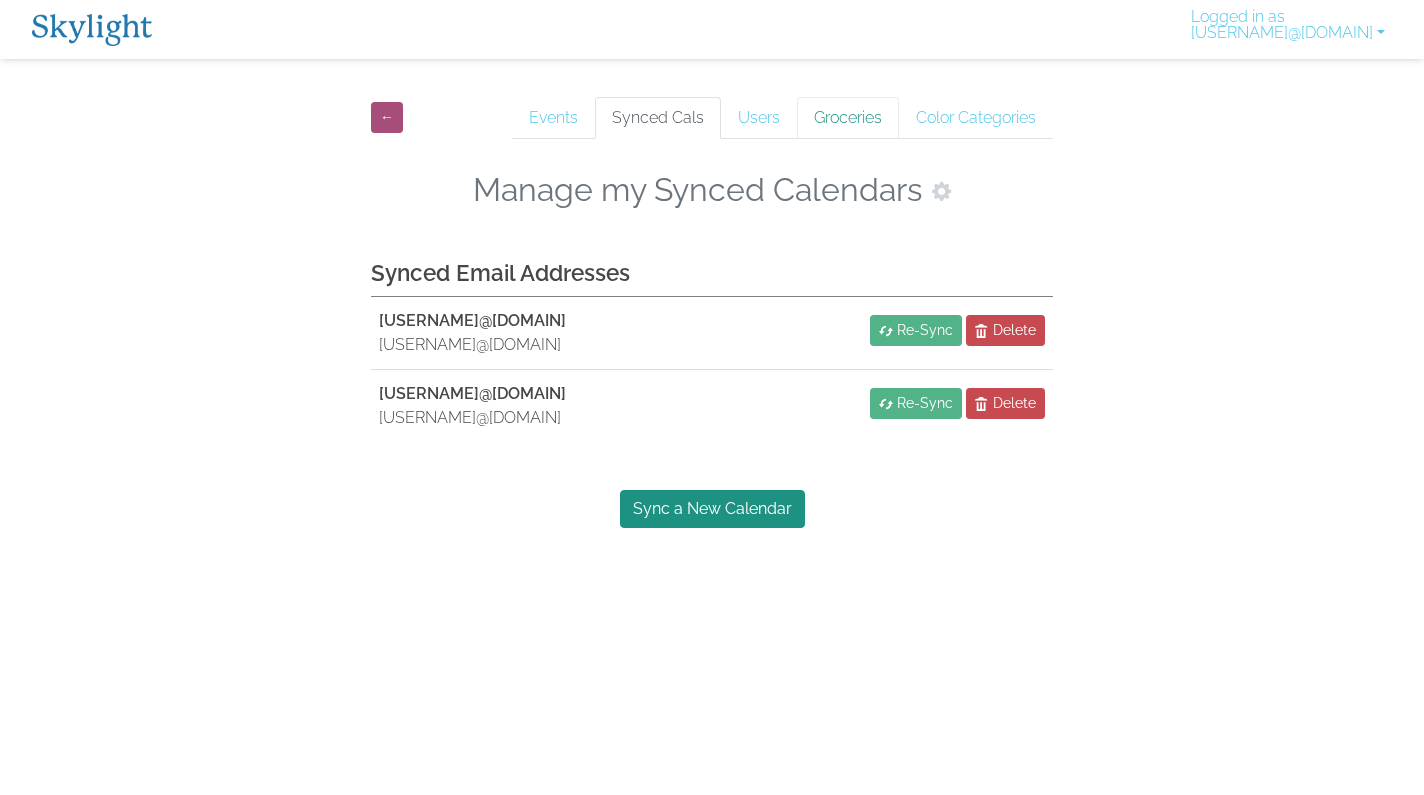 click on "Groceries" at bounding box center (848, 118) 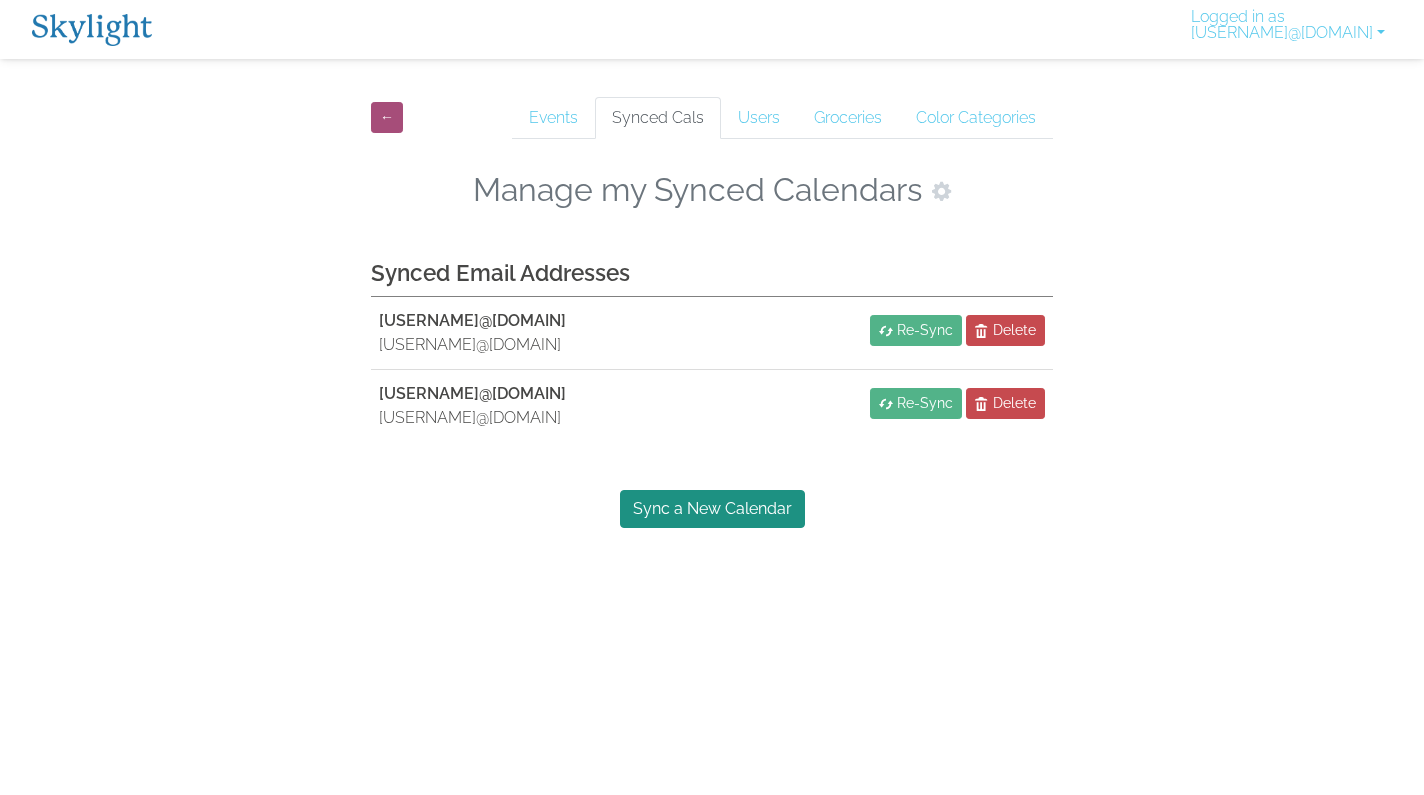 scroll, scrollTop: 0, scrollLeft: 0, axis: both 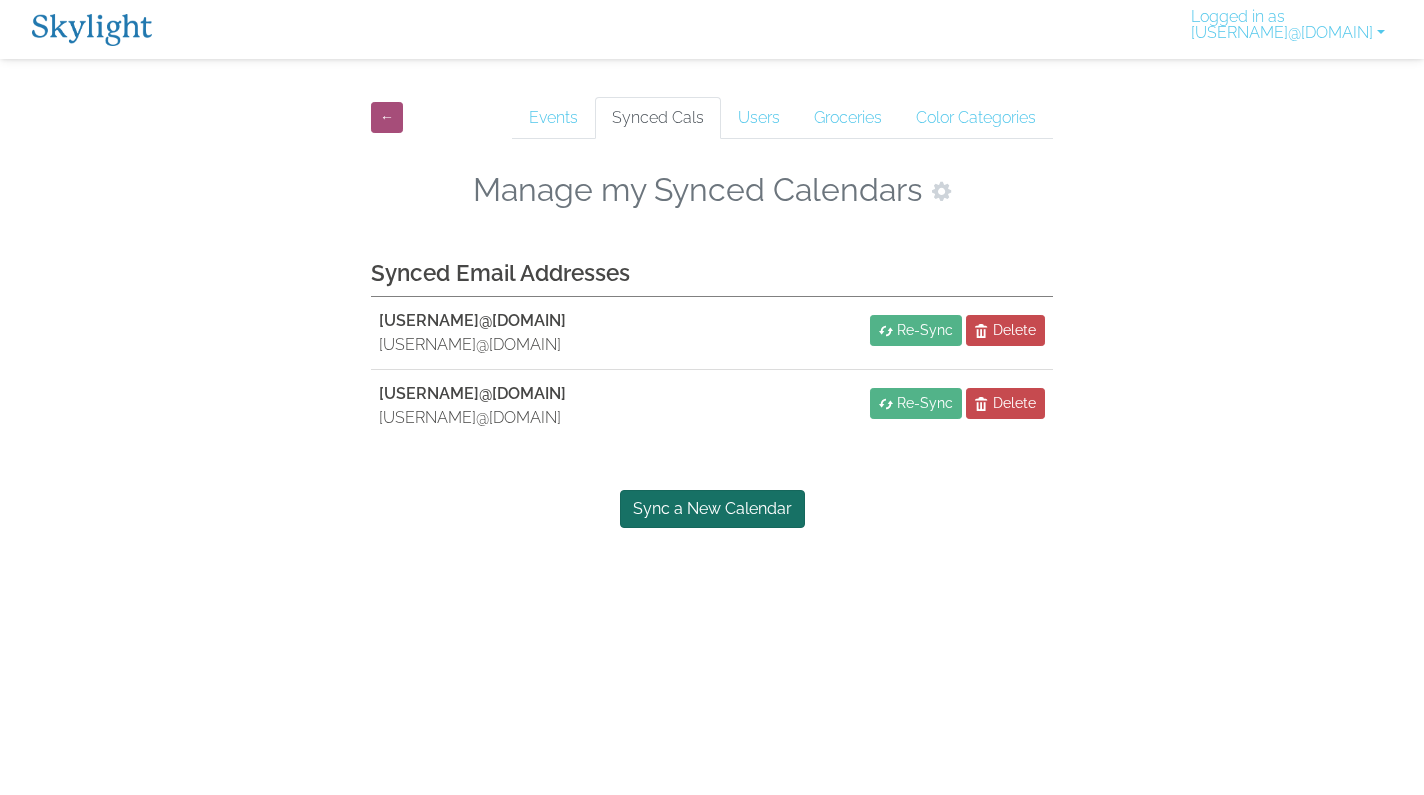 click on "Sync a New Calendar" at bounding box center (712, 509) 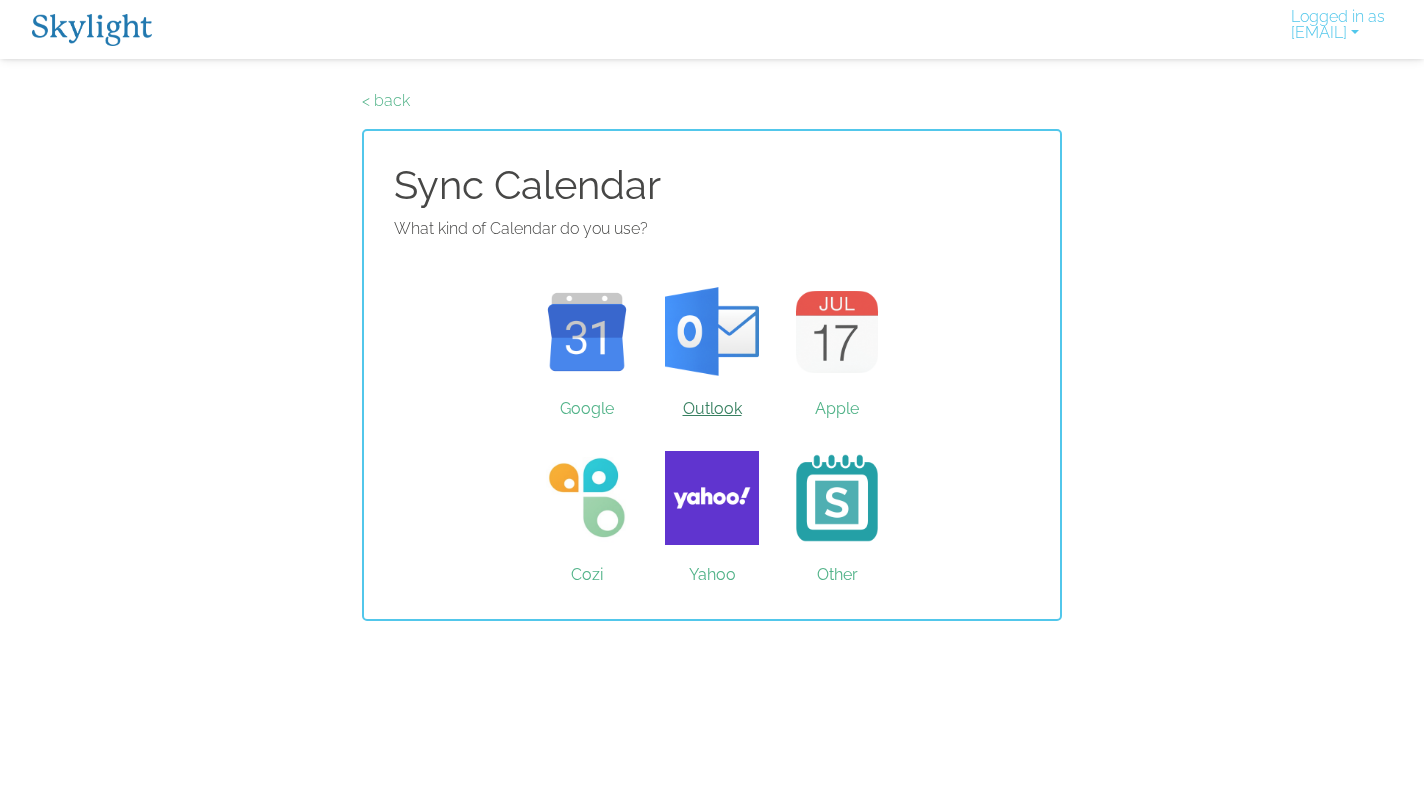 scroll, scrollTop: 0, scrollLeft: 0, axis: both 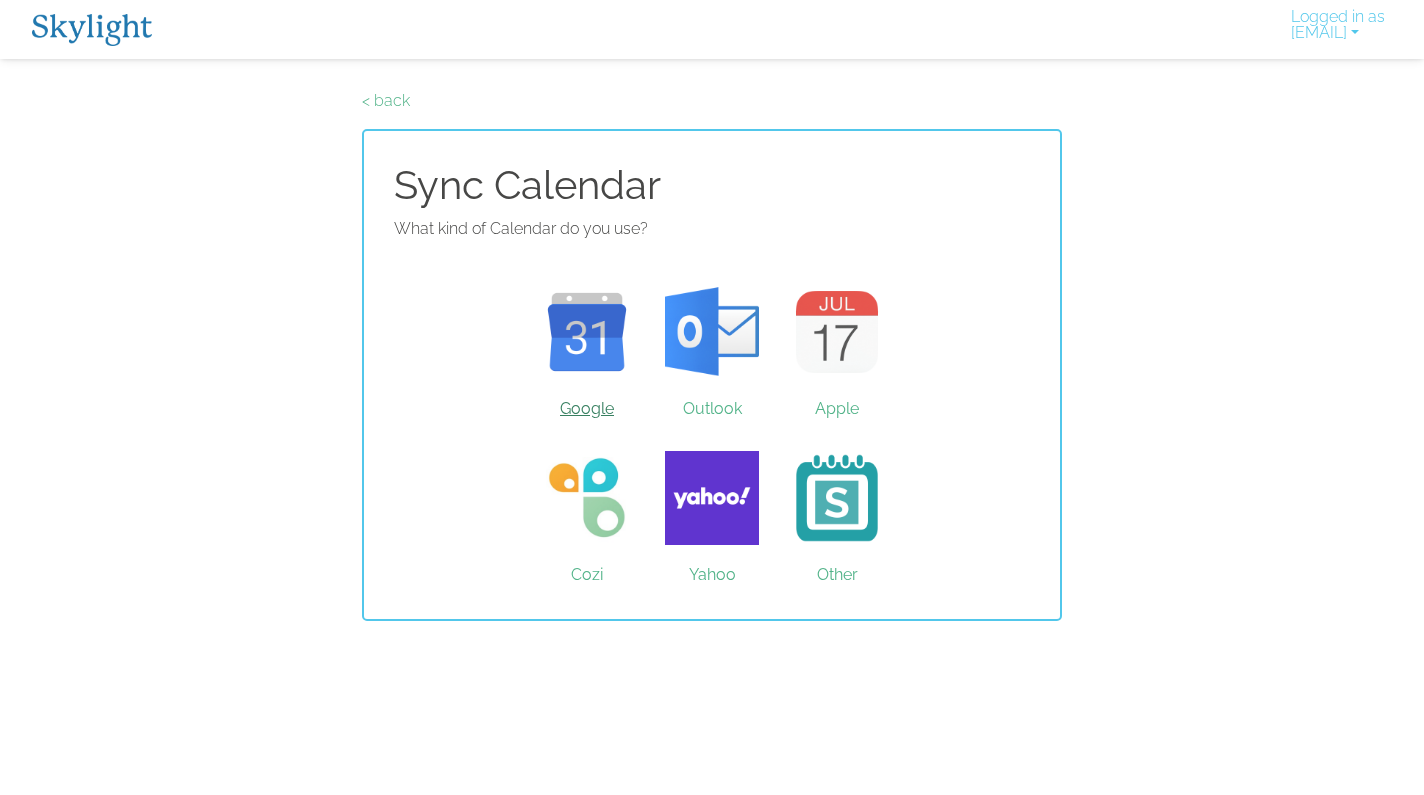 click on "Google" at bounding box center (587, 332) 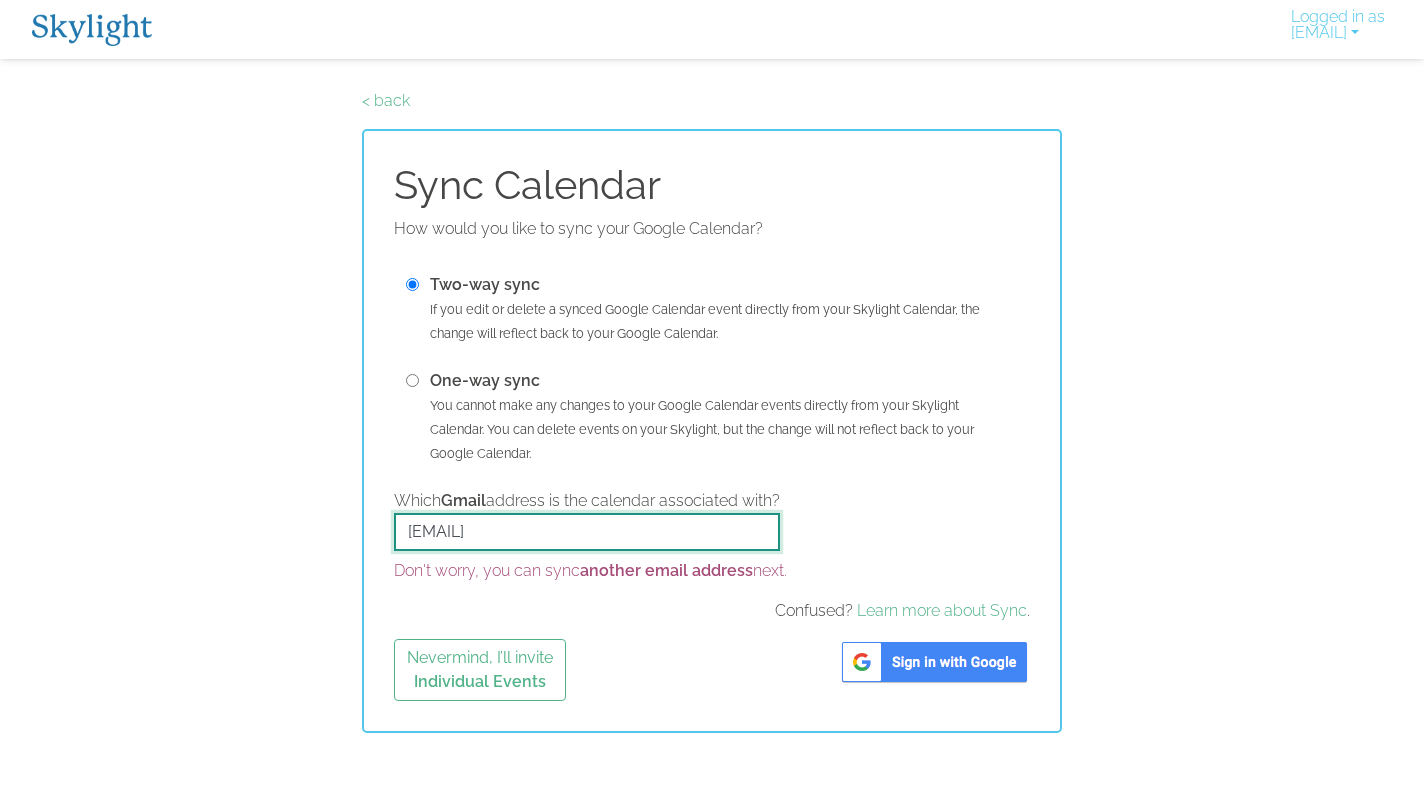 drag, startPoint x: 497, startPoint y: 530, endPoint x: 376, endPoint y: 527, distance: 121.037186 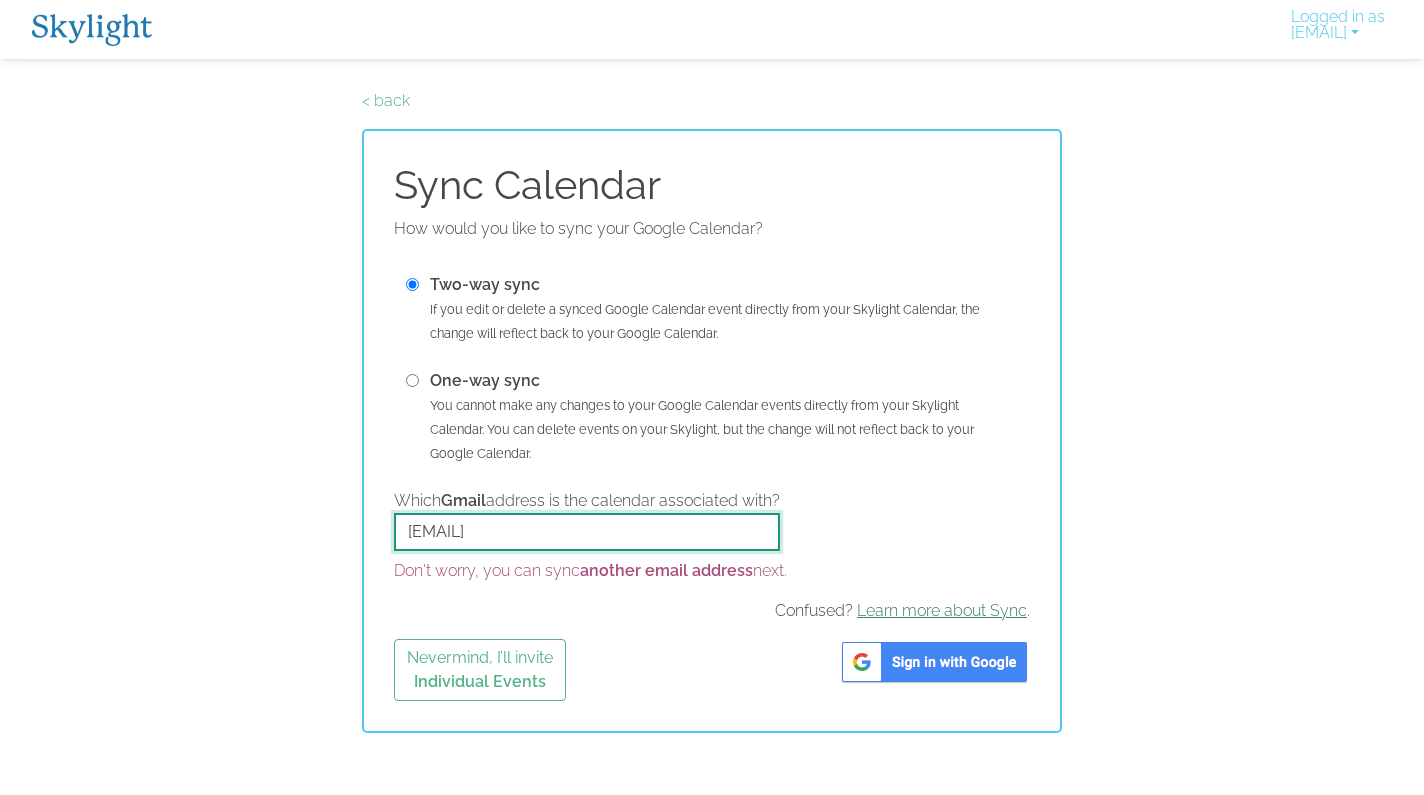 type on "rachel.axler@gmail.com" 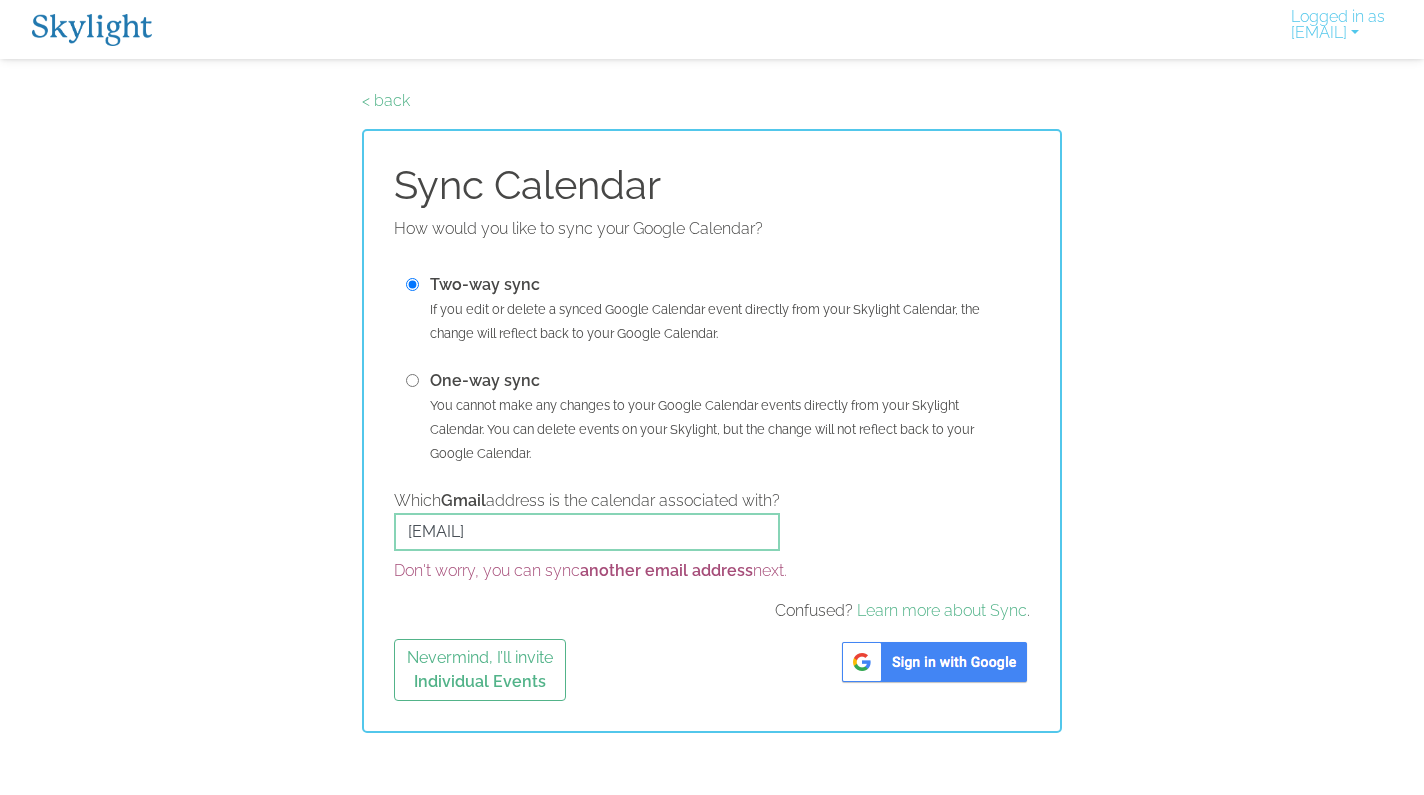 click at bounding box center (934, 662) 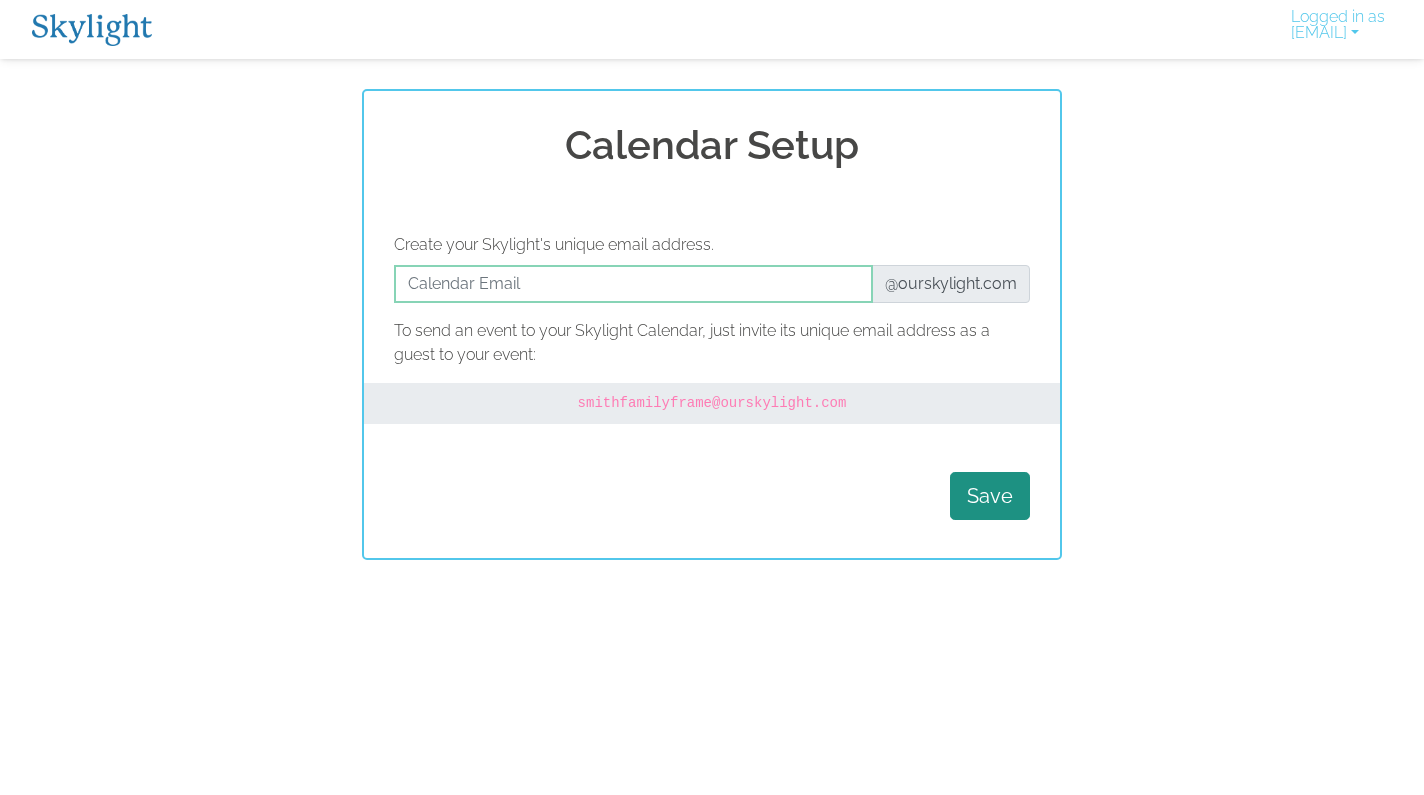 scroll, scrollTop: 0, scrollLeft: 0, axis: both 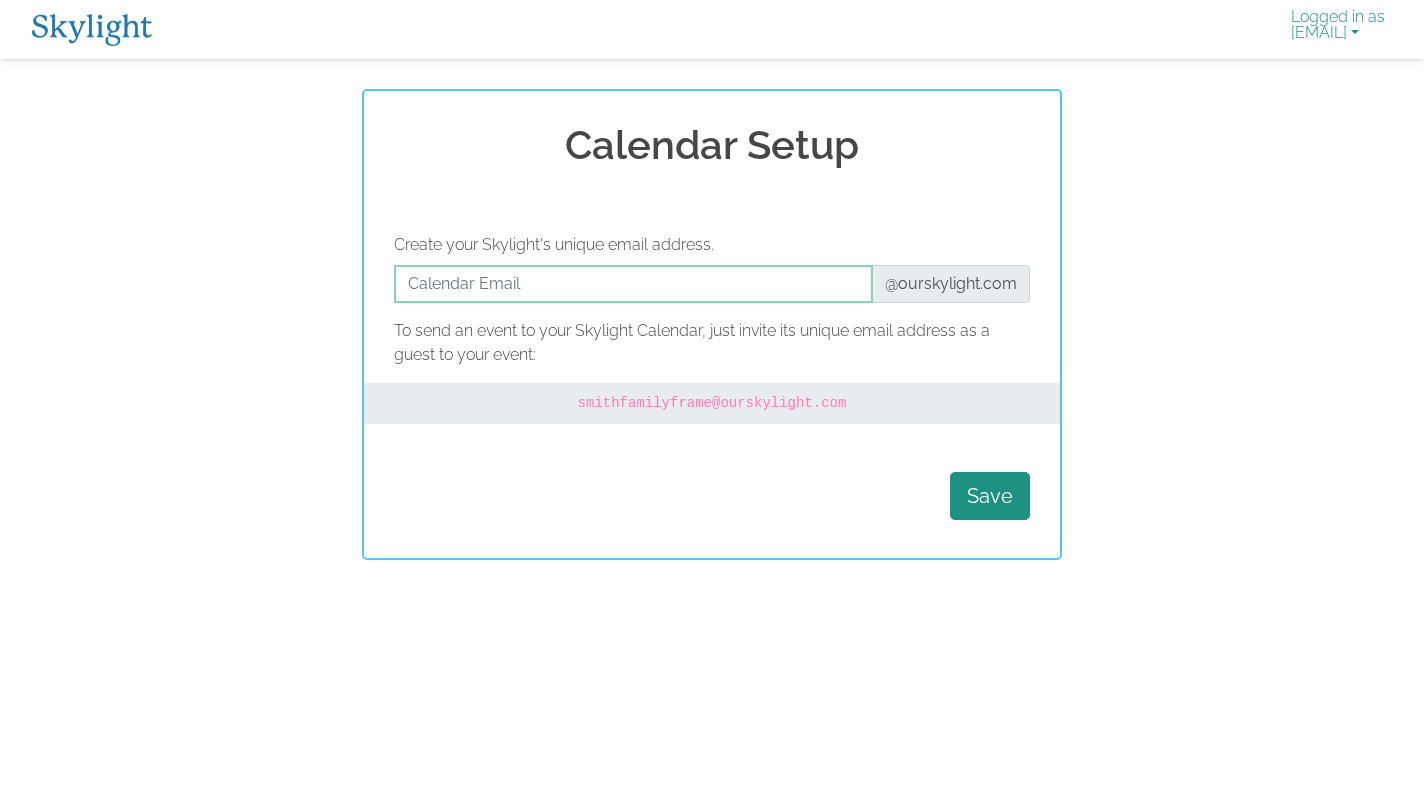 click on "Logged in as andrewtholl@gmail.com" at bounding box center (1338, 29) 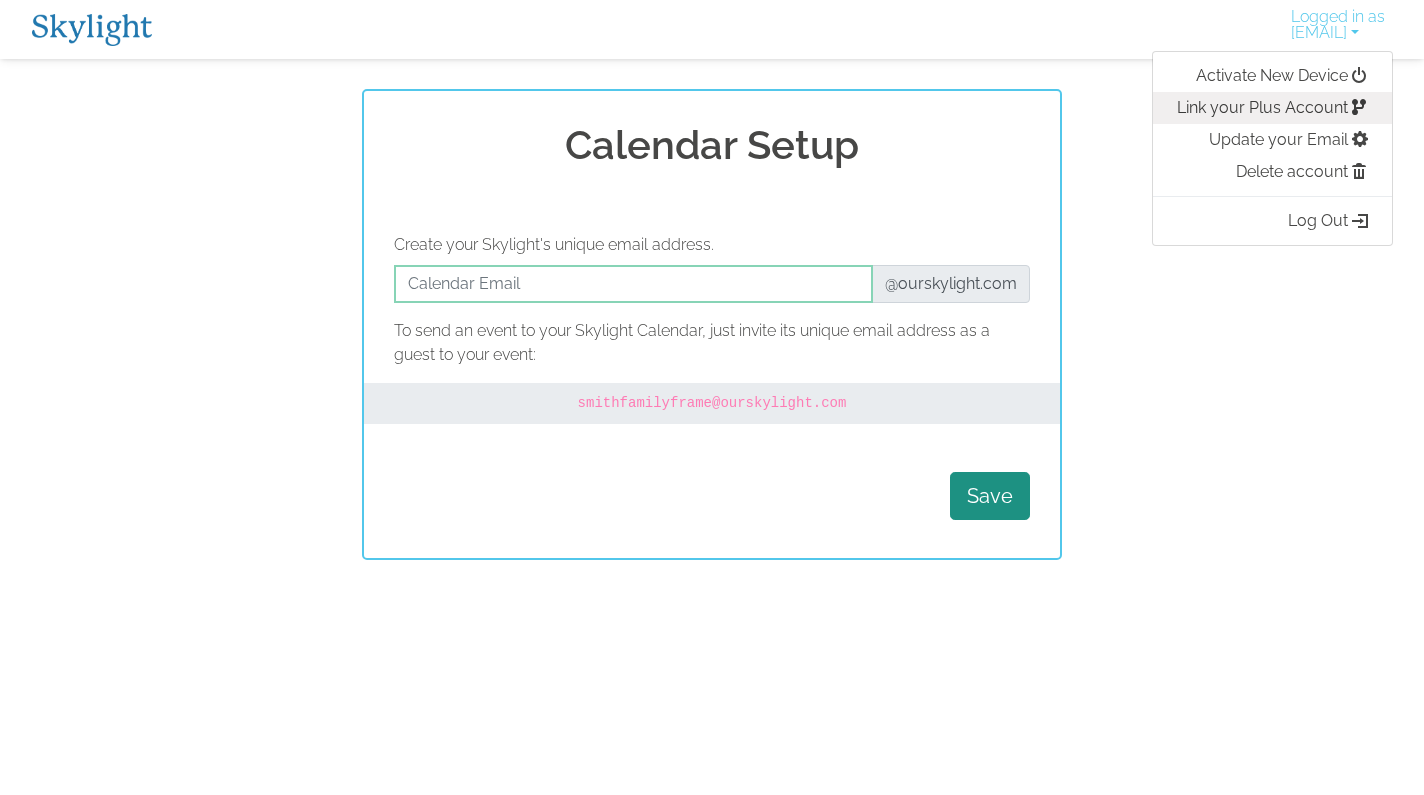 click on "Link your Plus Account" at bounding box center (1272, 108) 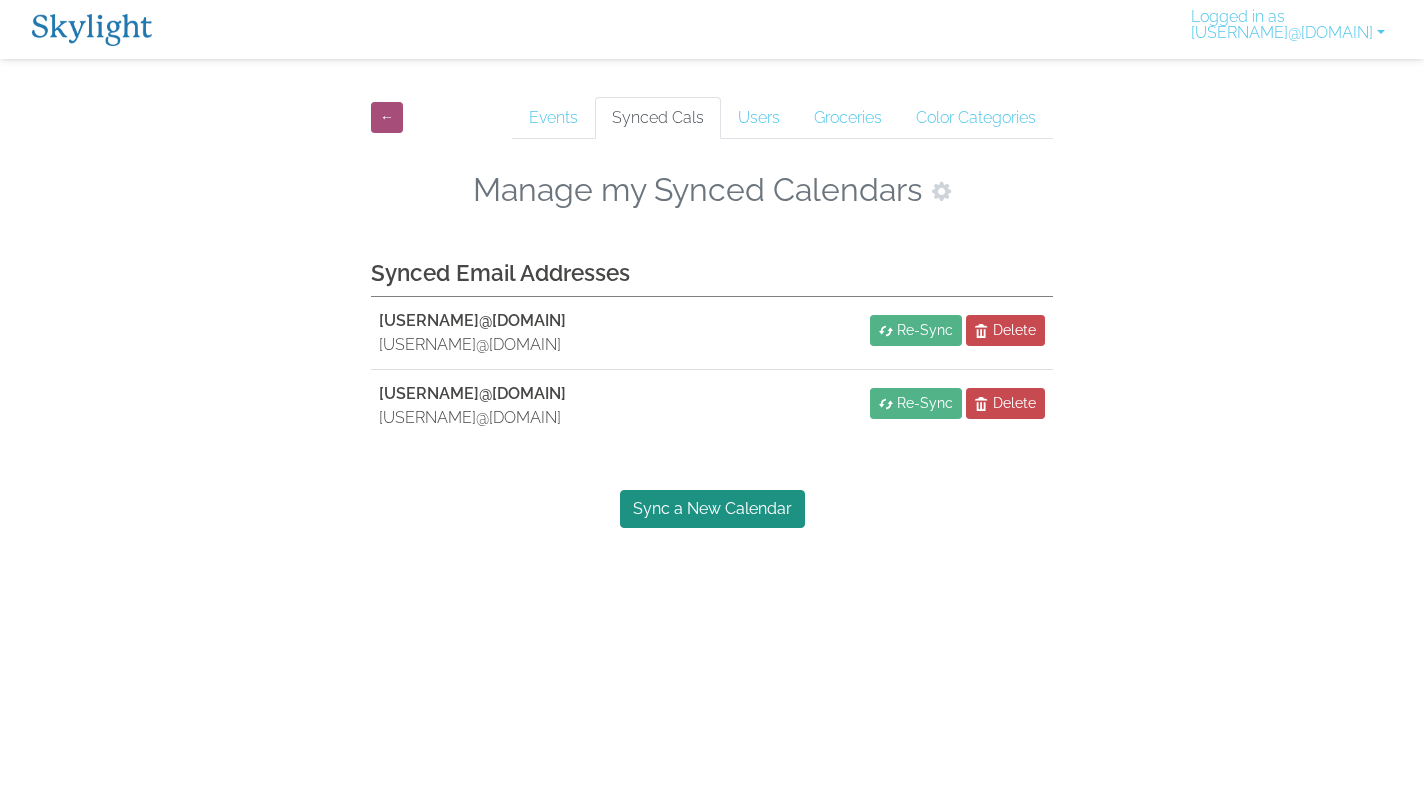 scroll, scrollTop: 0, scrollLeft: 0, axis: both 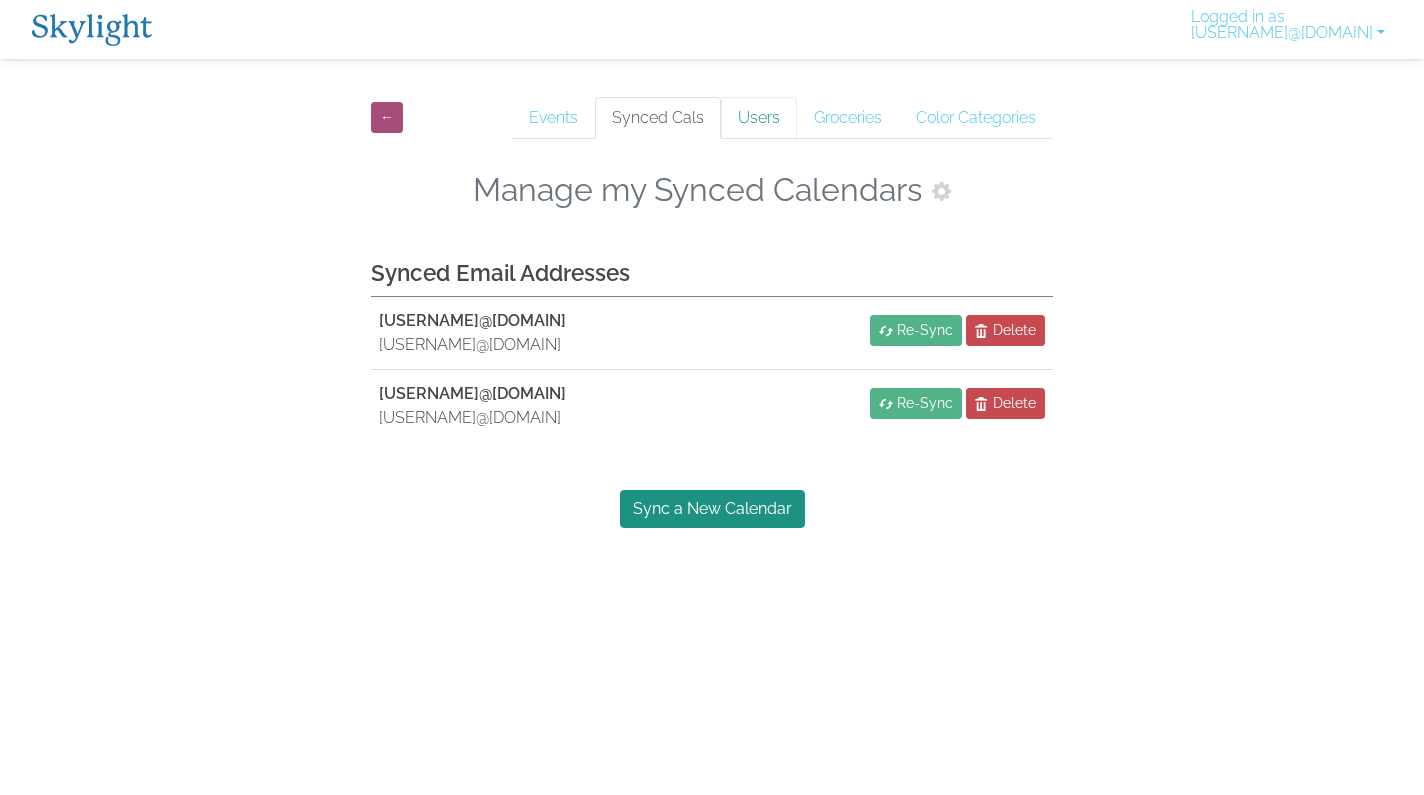 click on "Users" at bounding box center [759, 118] 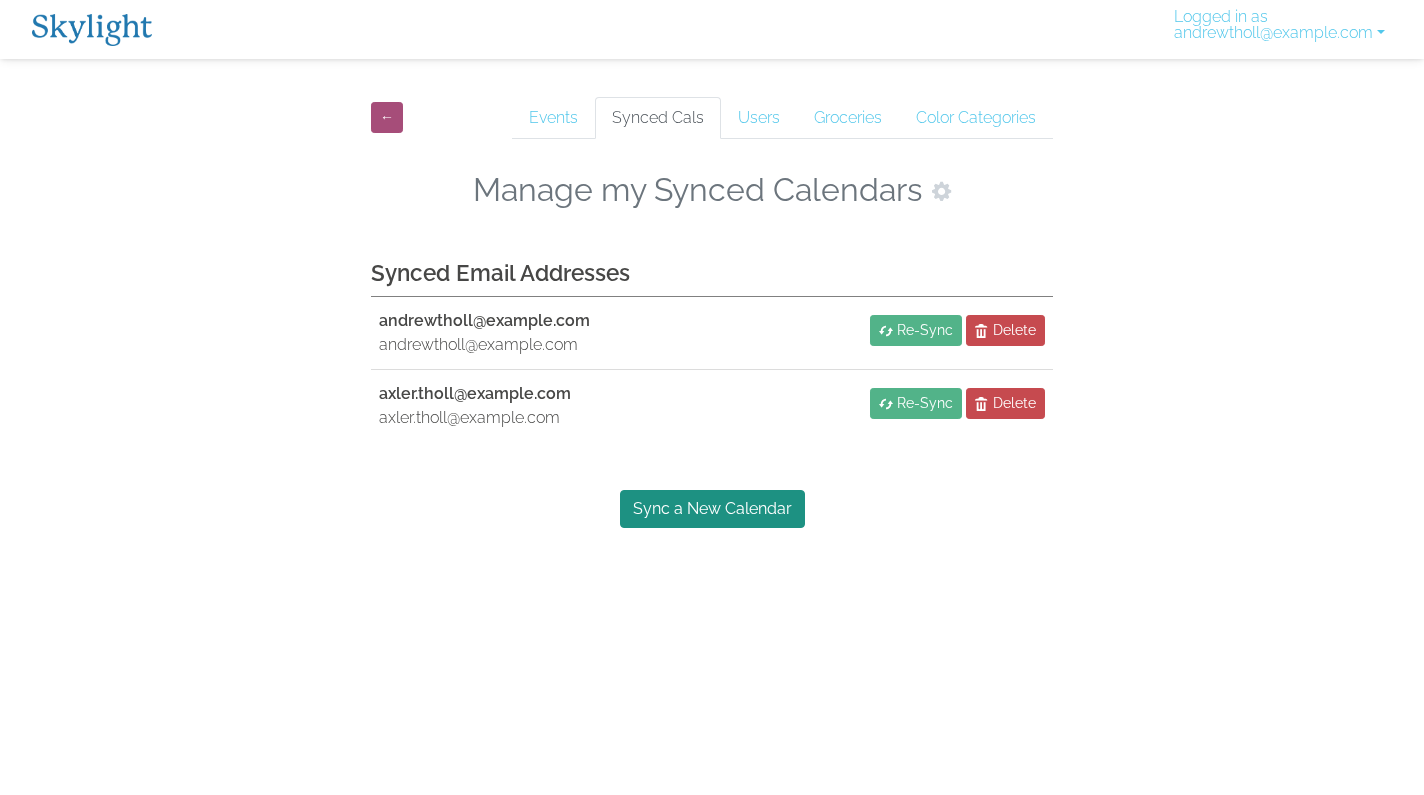 scroll, scrollTop: 0, scrollLeft: 0, axis: both 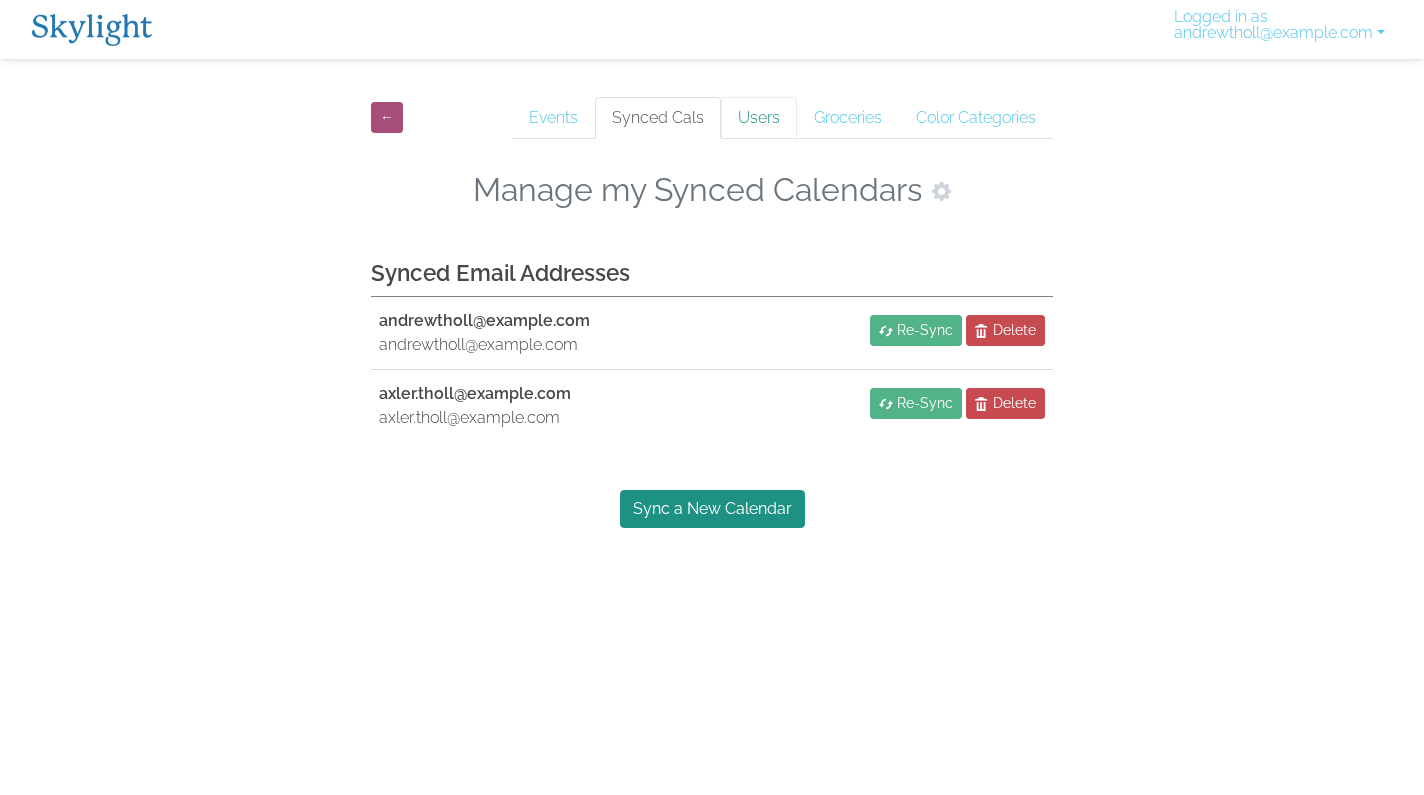 click on "Users" at bounding box center [759, 118] 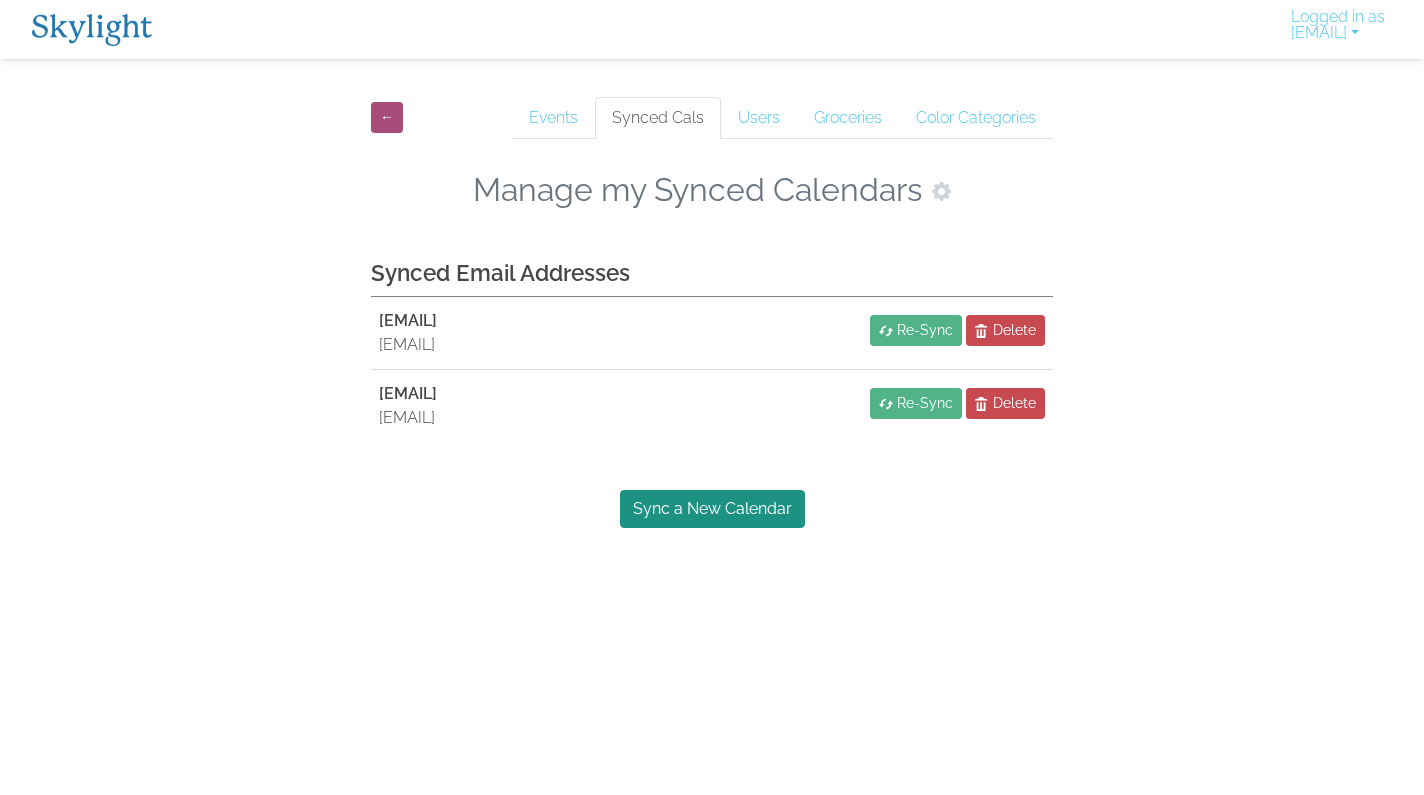 scroll, scrollTop: 0, scrollLeft: 0, axis: both 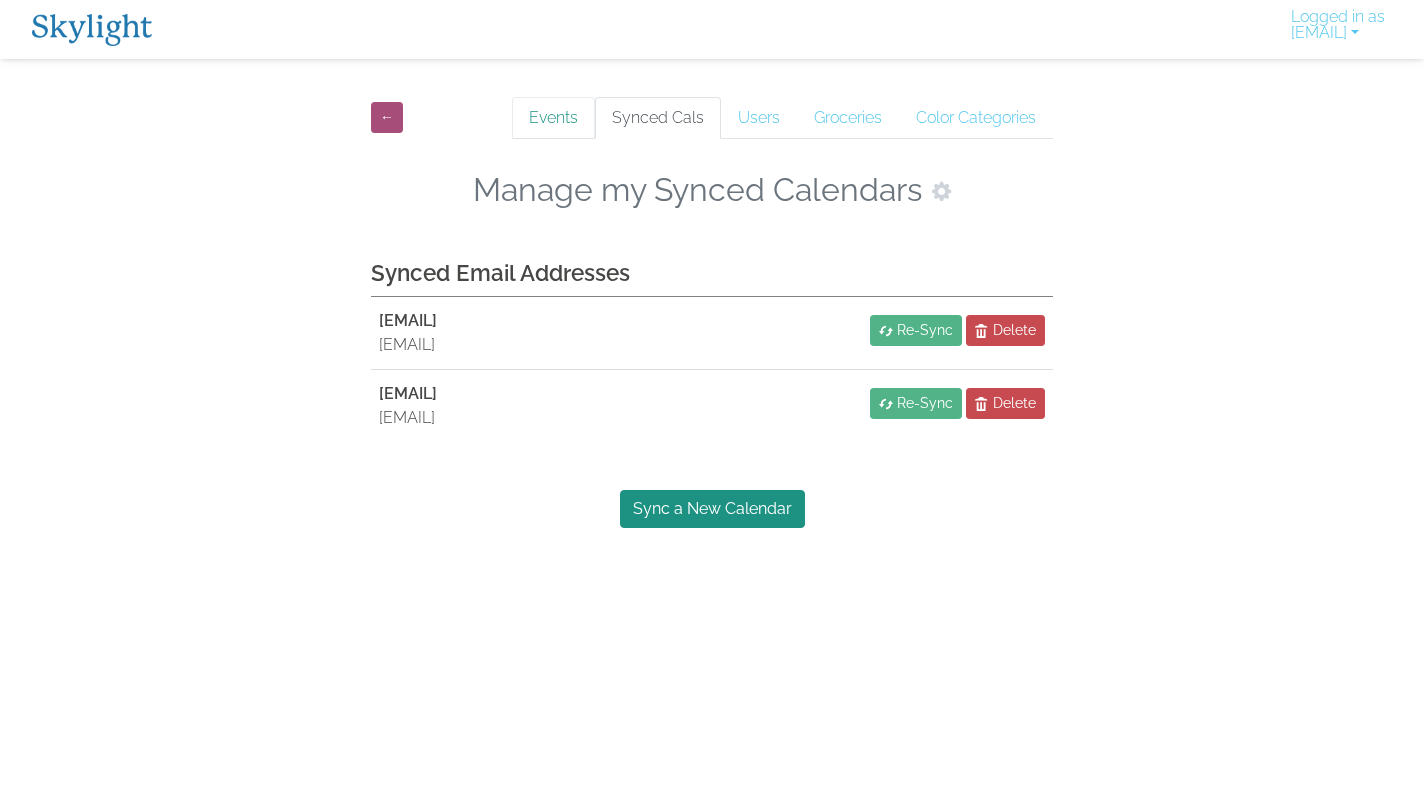 click on "Events" at bounding box center [553, 118] 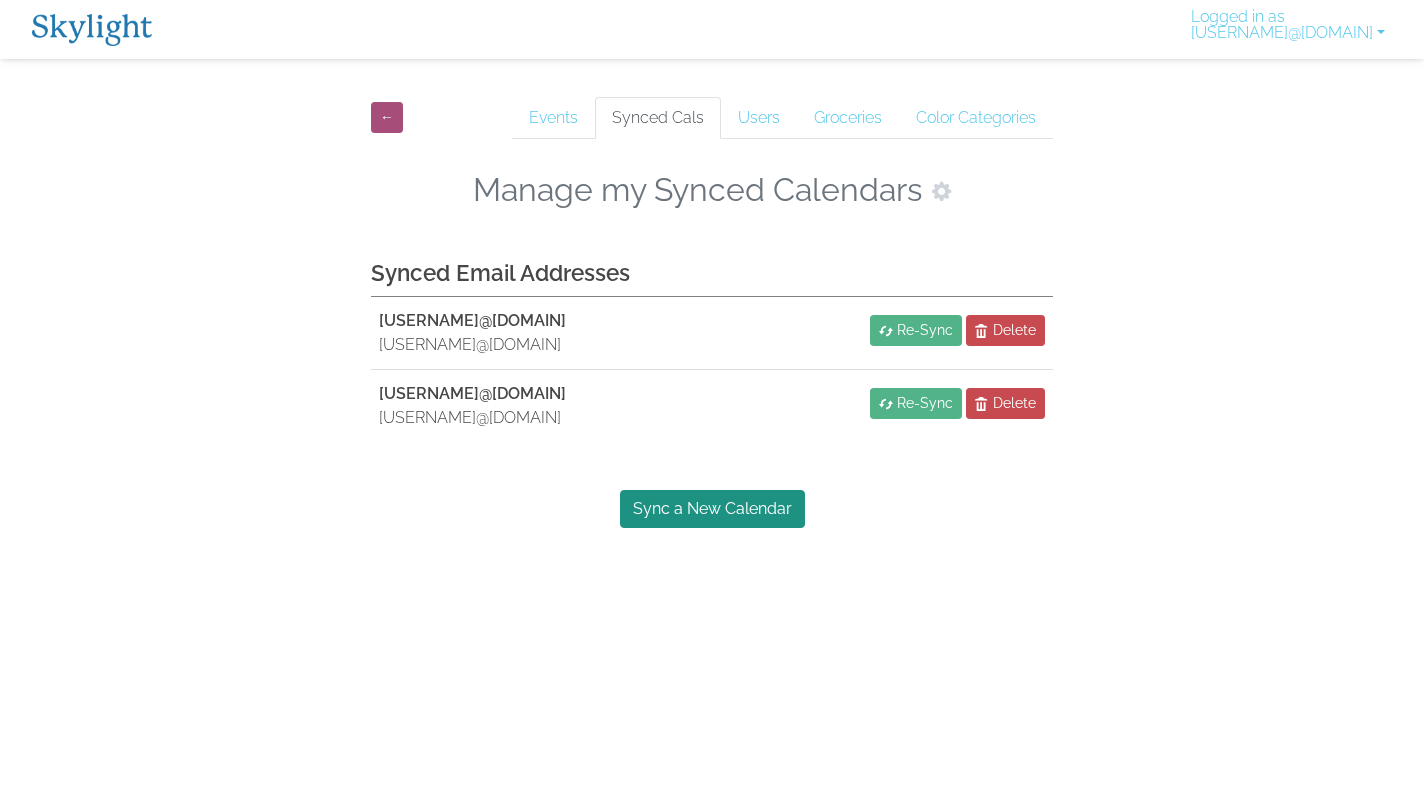 scroll, scrollTop: 0, scrollLeft: 0, axis: both 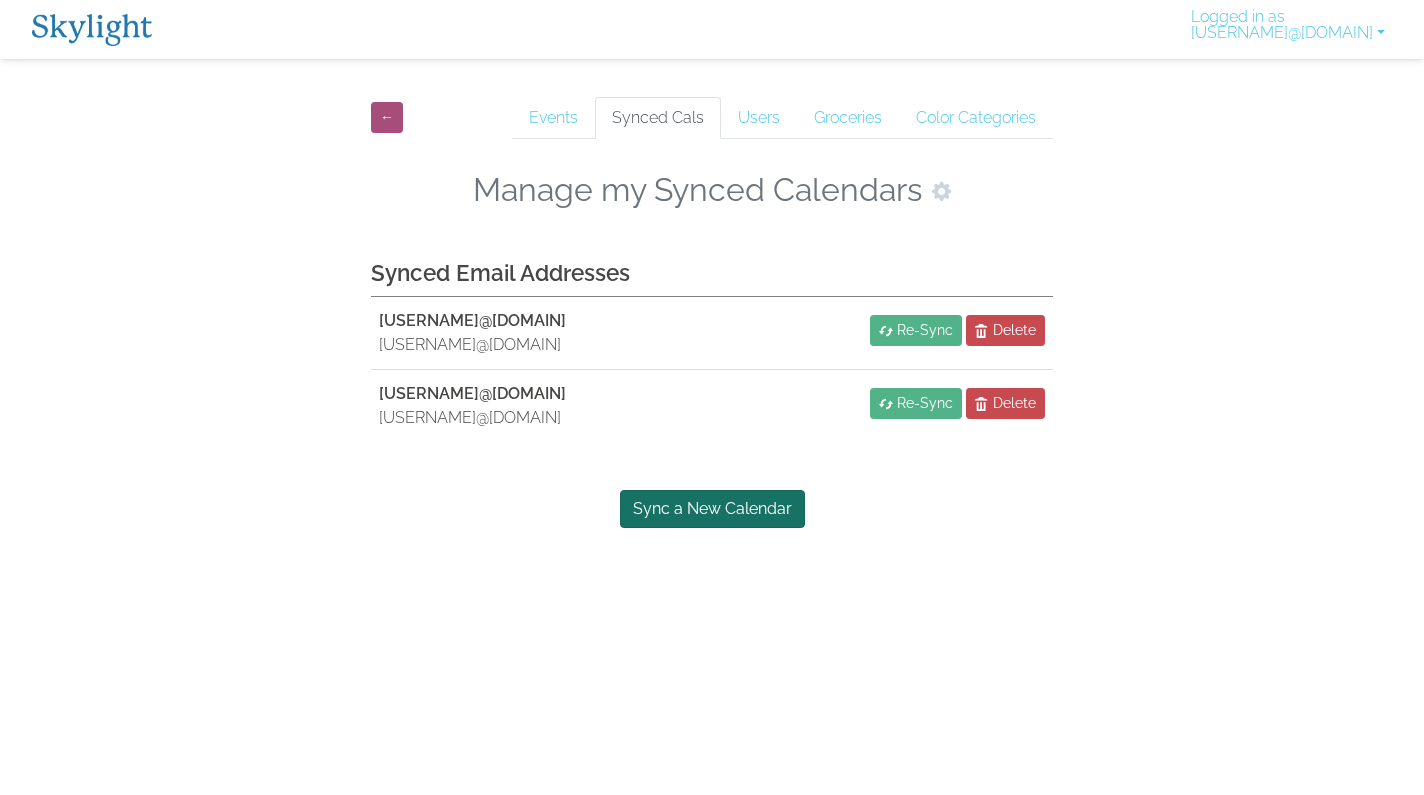 click on "Sync a New Calendar" at bounding box center (712, 509) 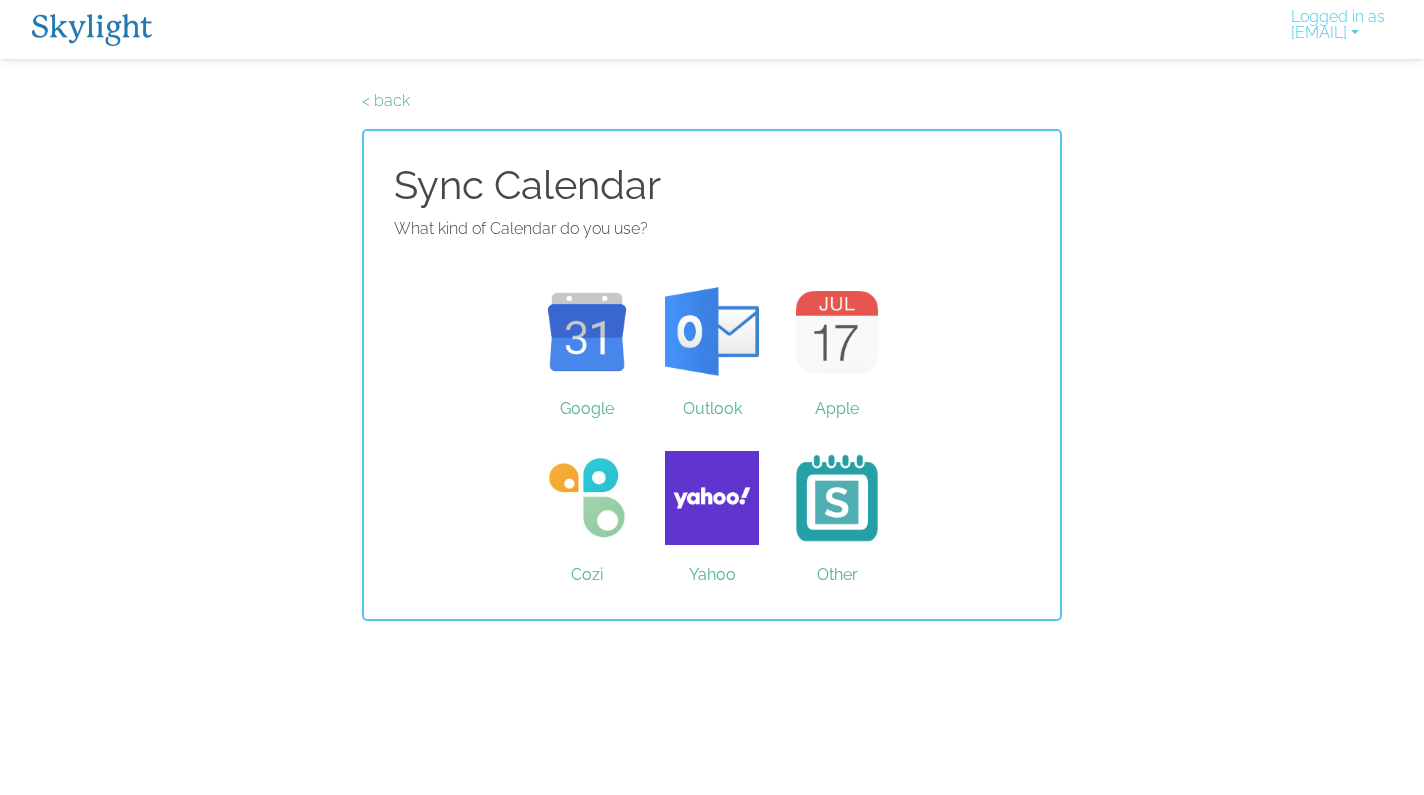 scroll, scrollTop: 0, scrollLeft: 0, axis: both 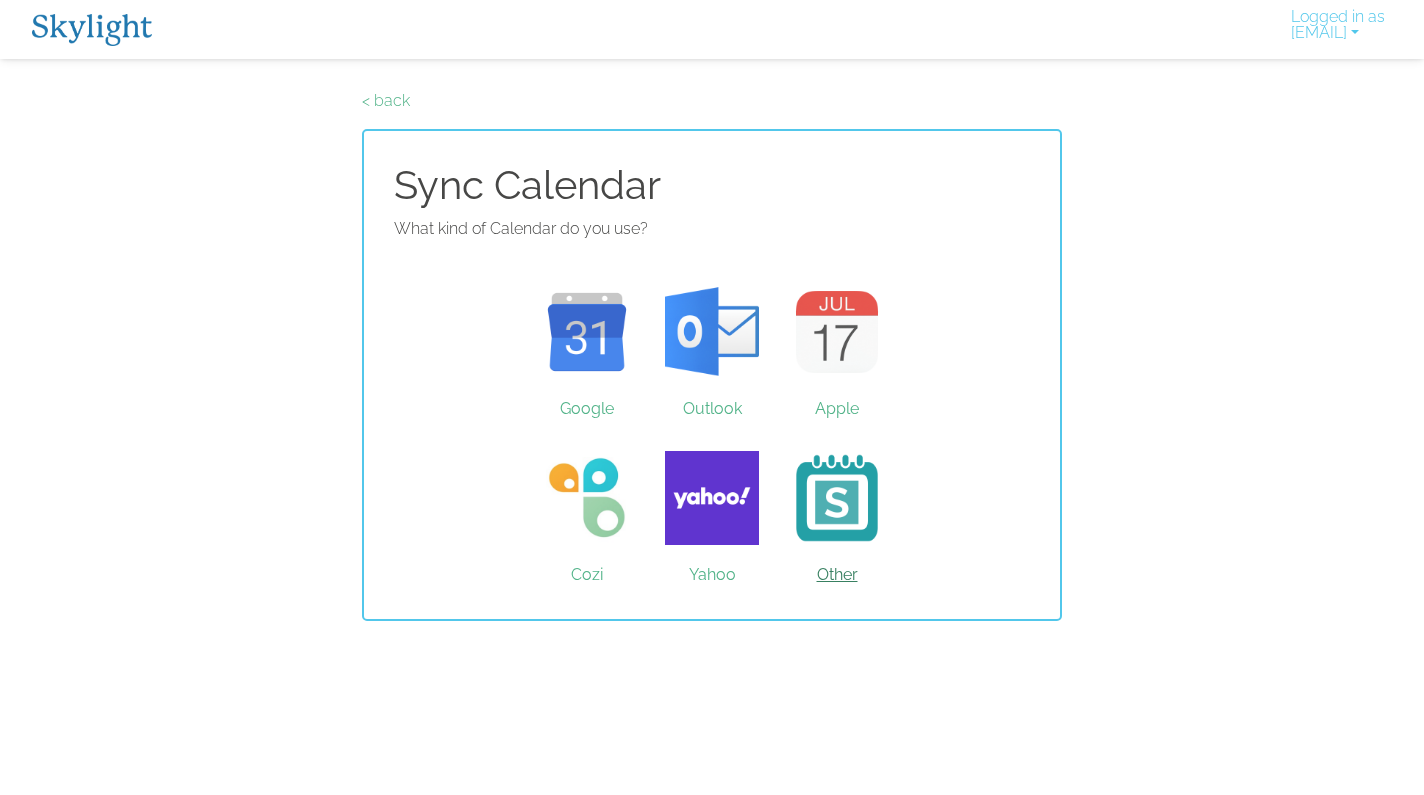 click on "Other" at bounding box center (837, 498) 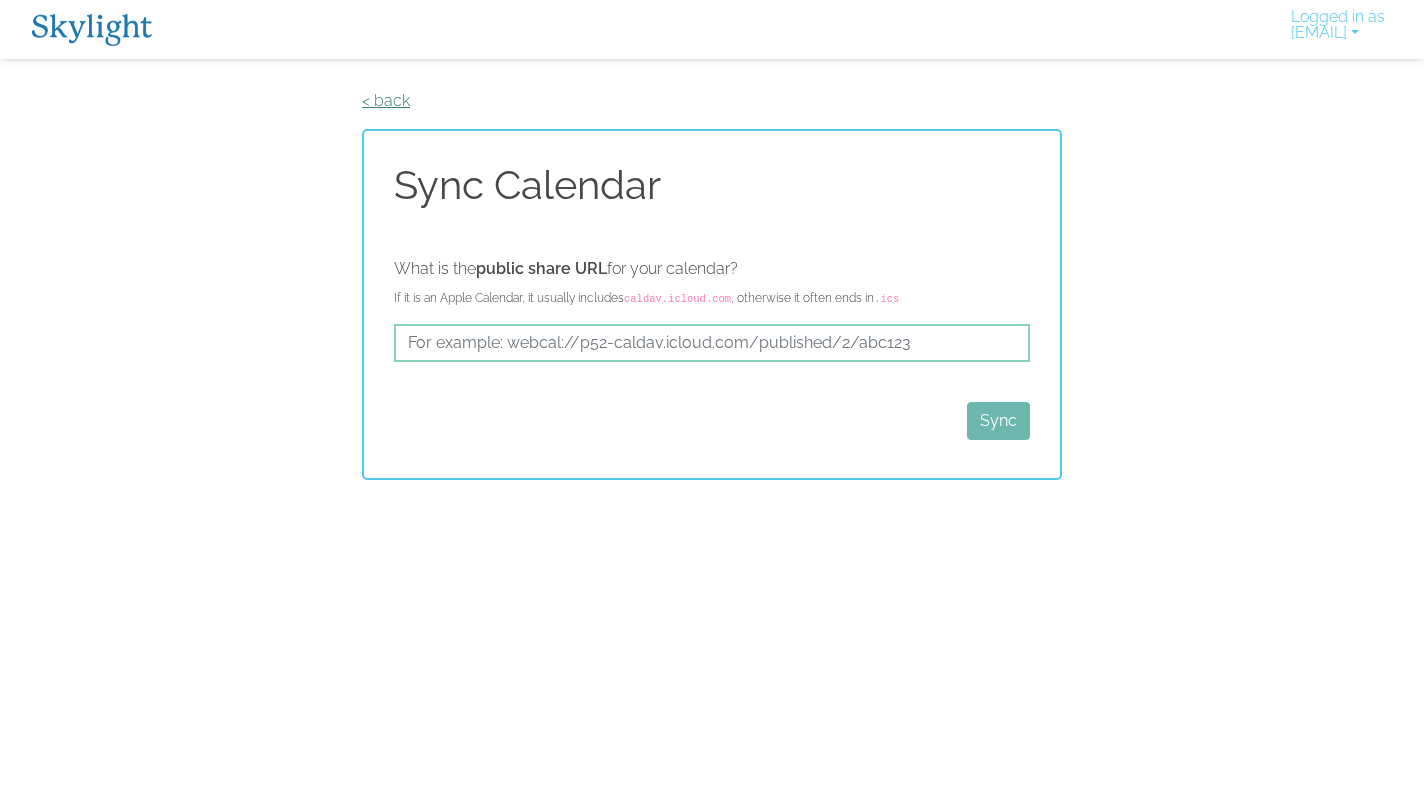click on "< back" at bounding box center [386, 100] 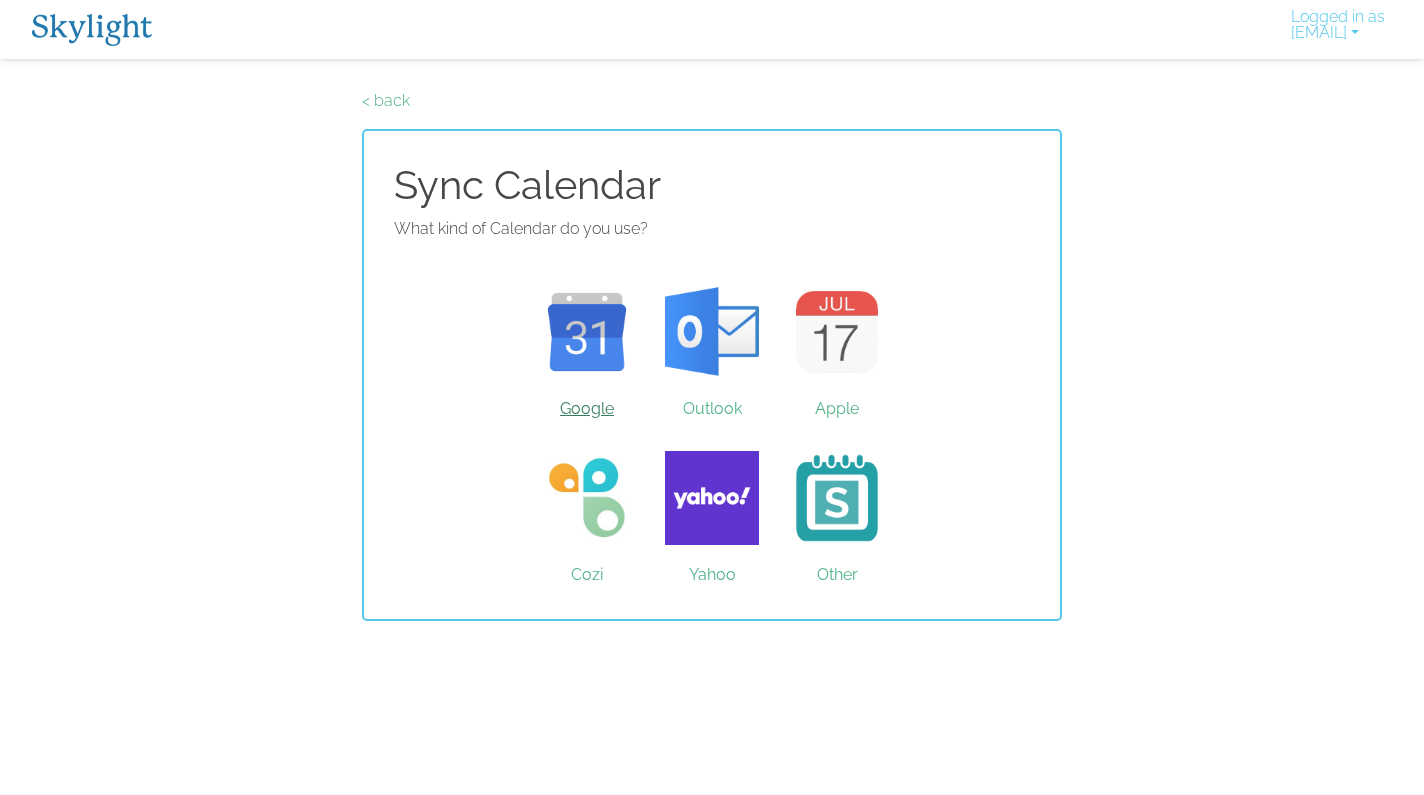 click on "Google" at bounding box center [587, 332] 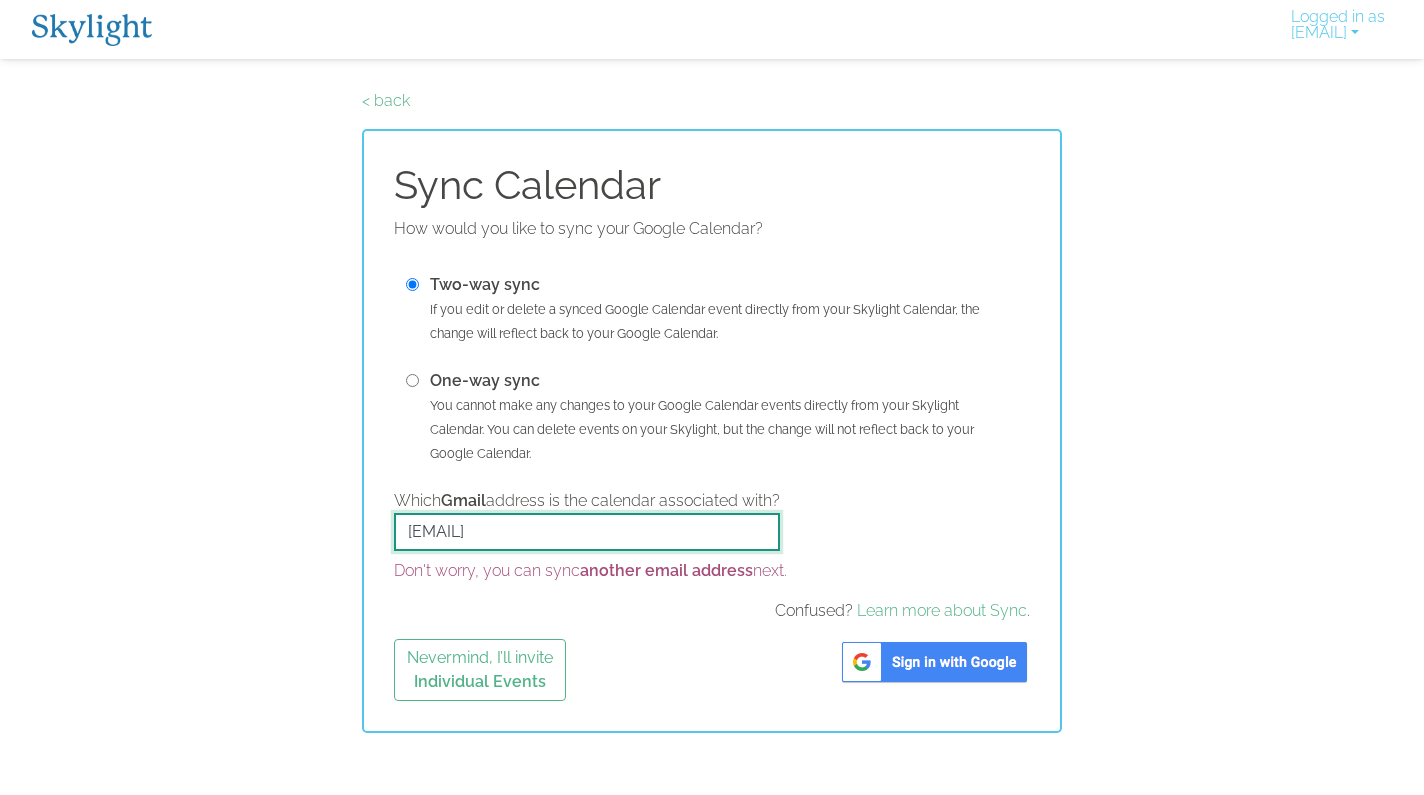 click on "[EMAIL]" at bounding box center (587, 532) 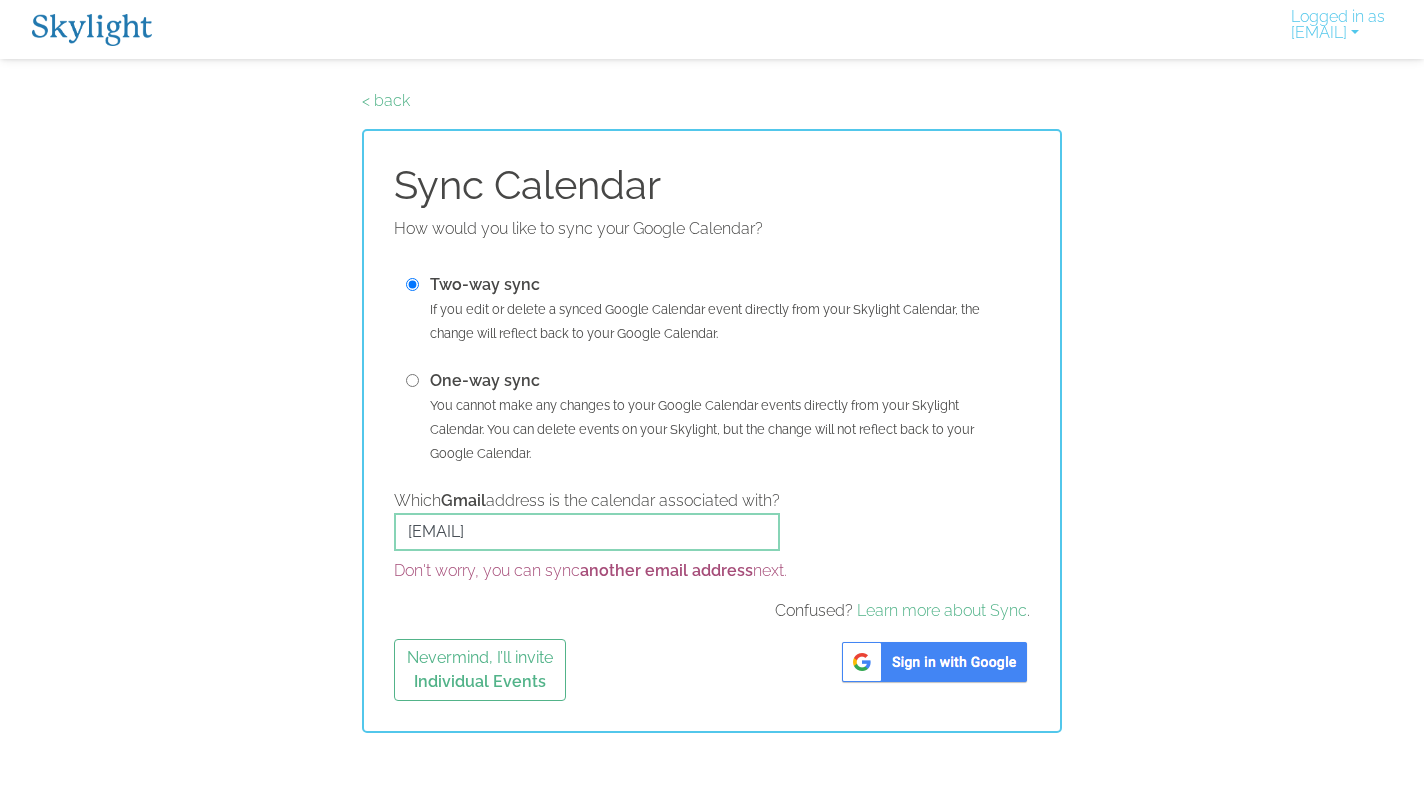 click at bounding box center (934, 662) 